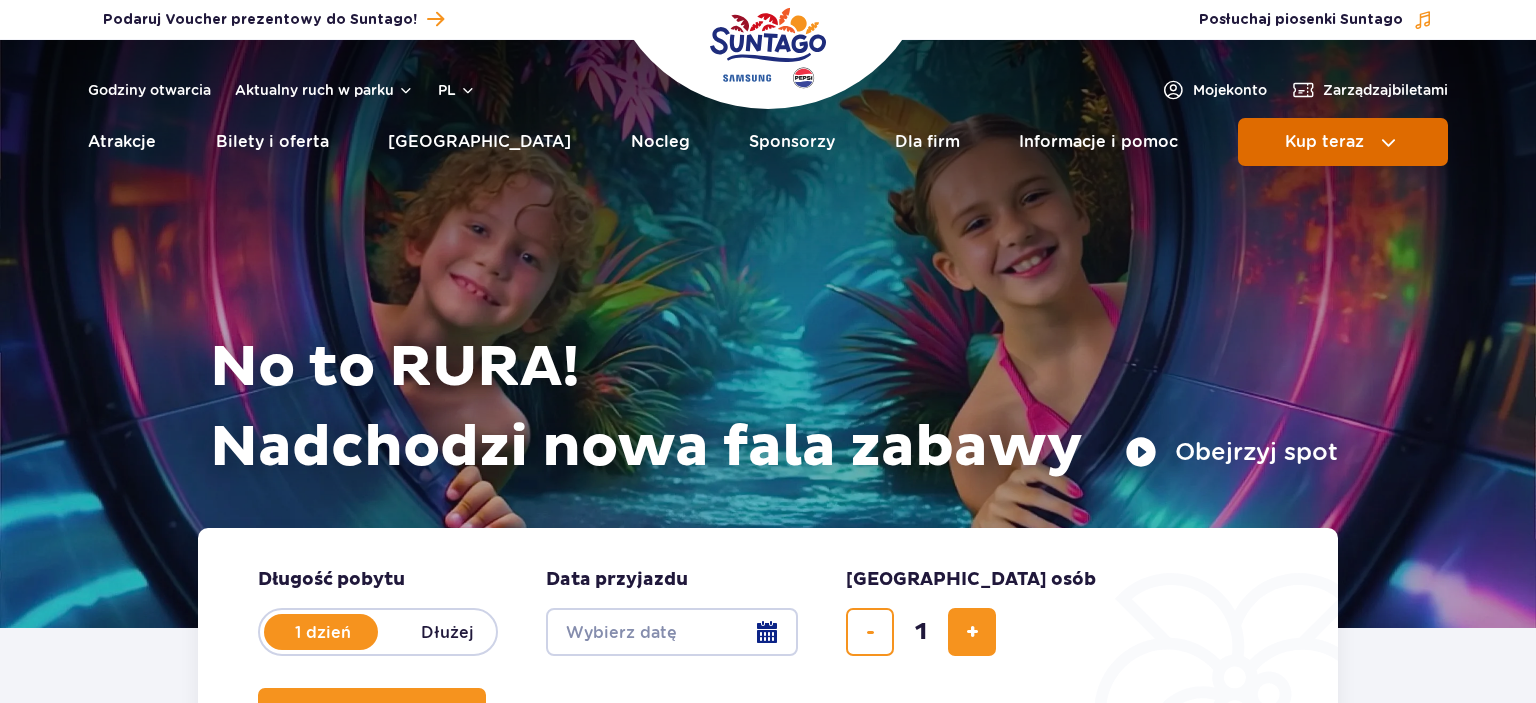 scroll, scrollTop: 0, scrollLeft: 0, axis: both 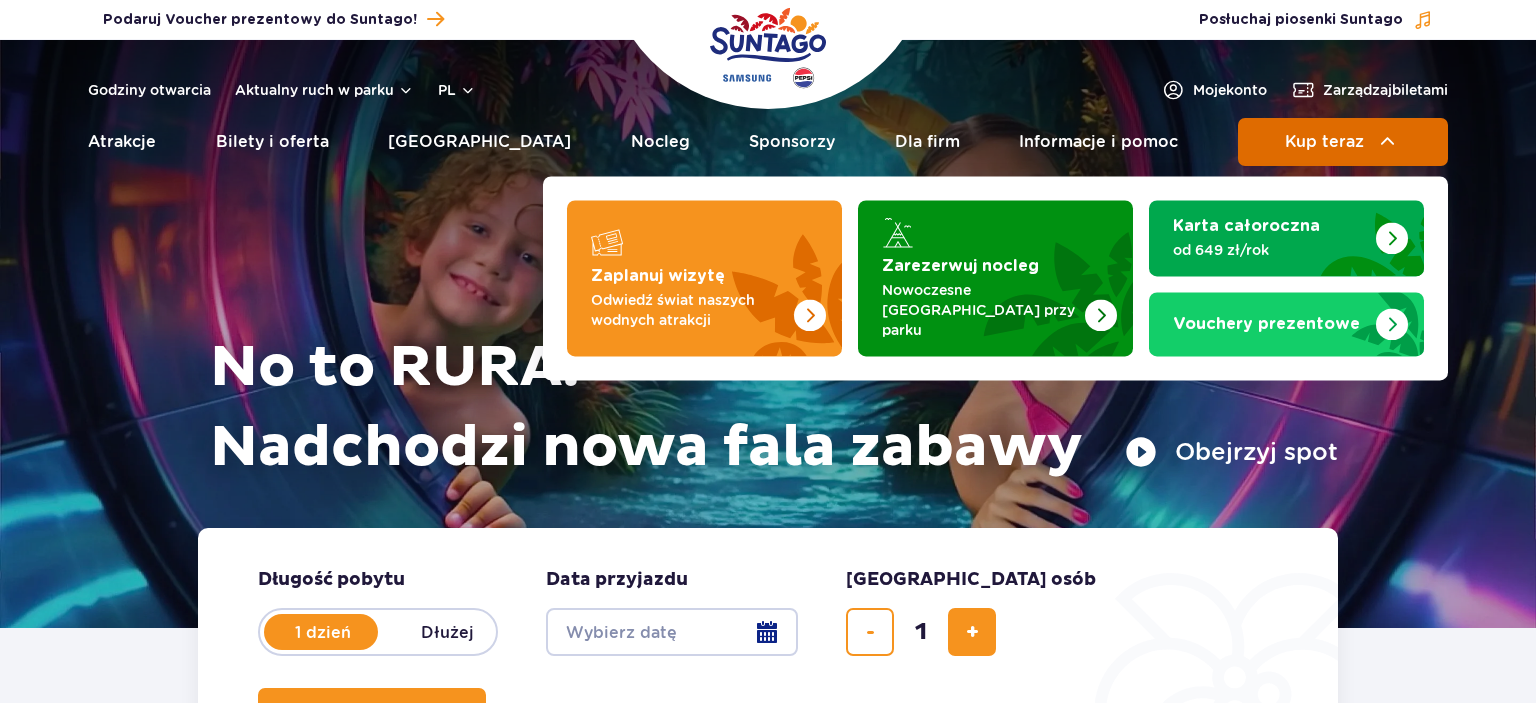 click on "Kup teraz" at bounding box center [1324, 142] 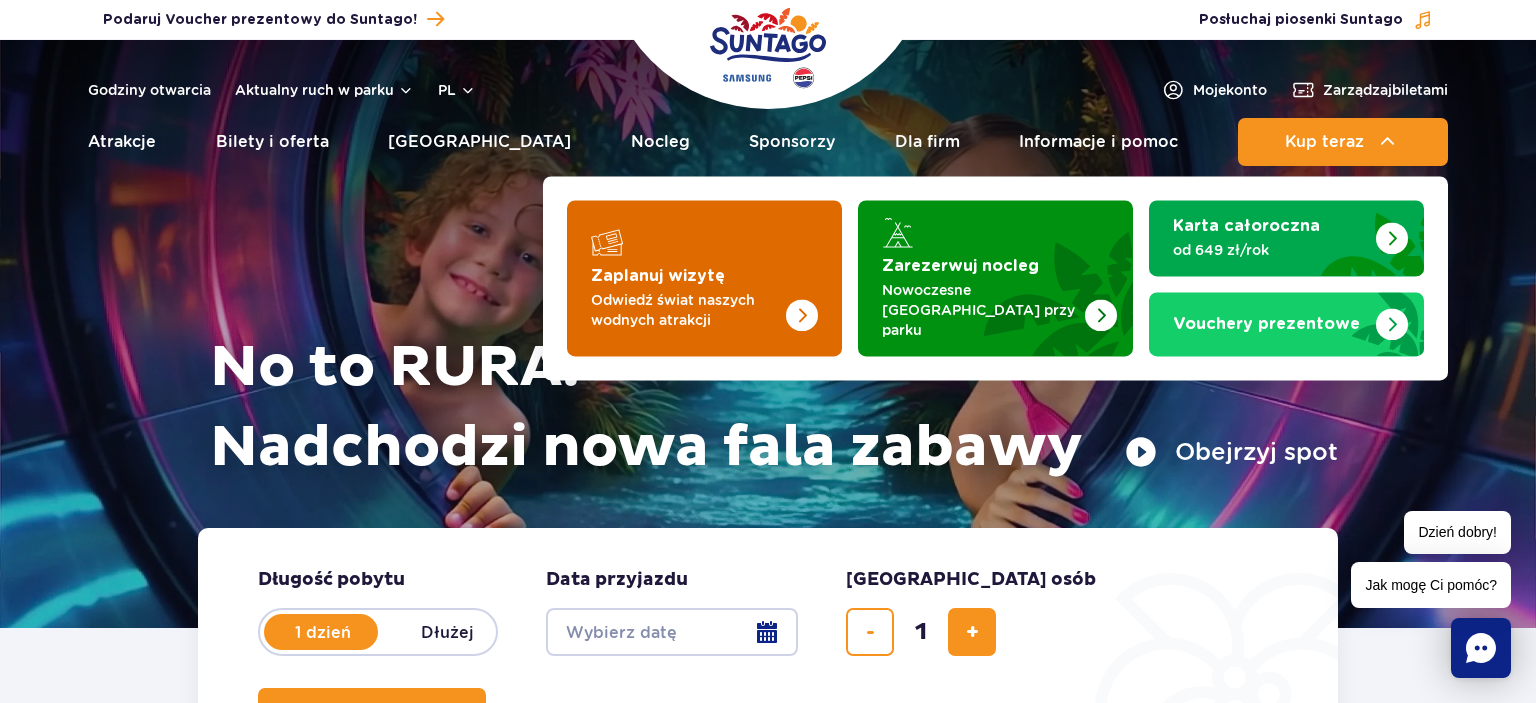 click at bounding box center (704, 278) 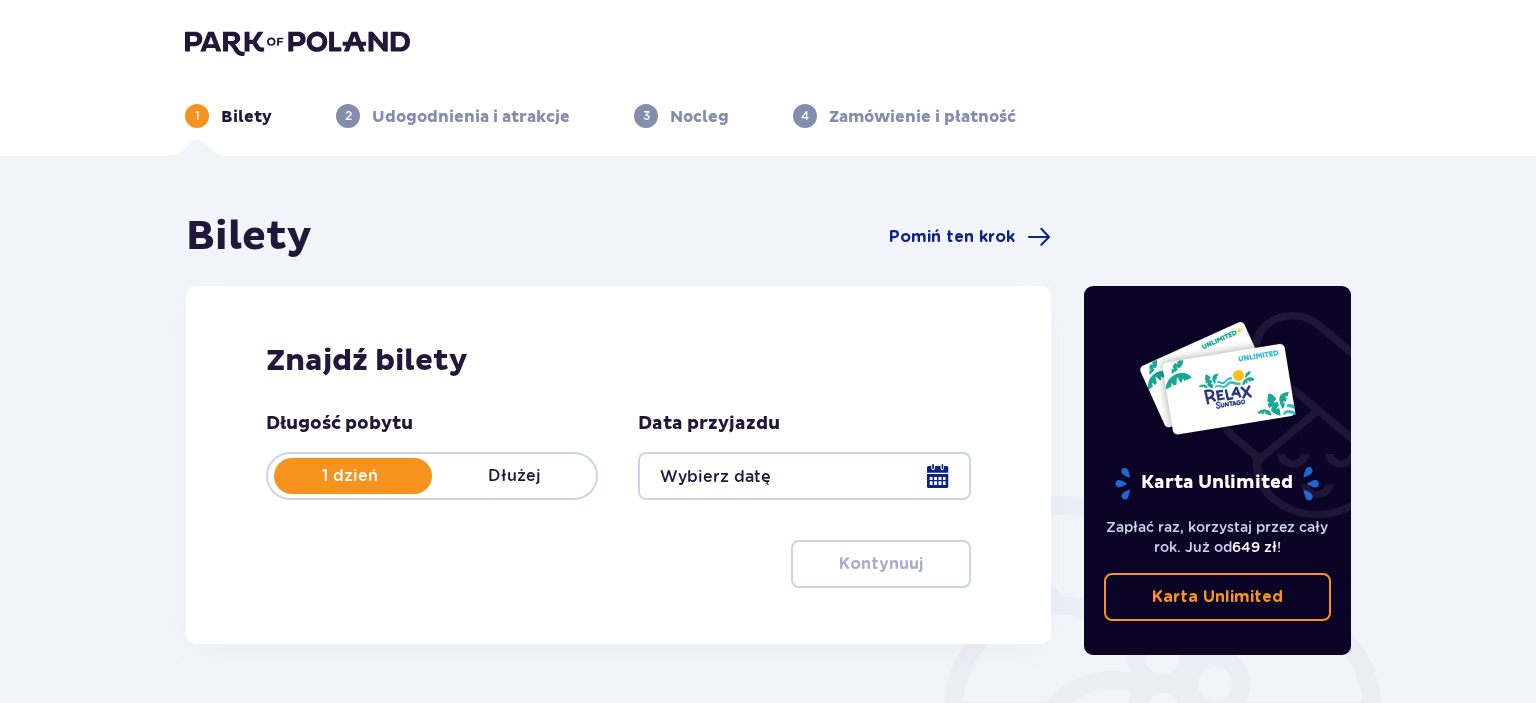 scroll, scrollTop: 0, scrollLeft: 0, axis: both 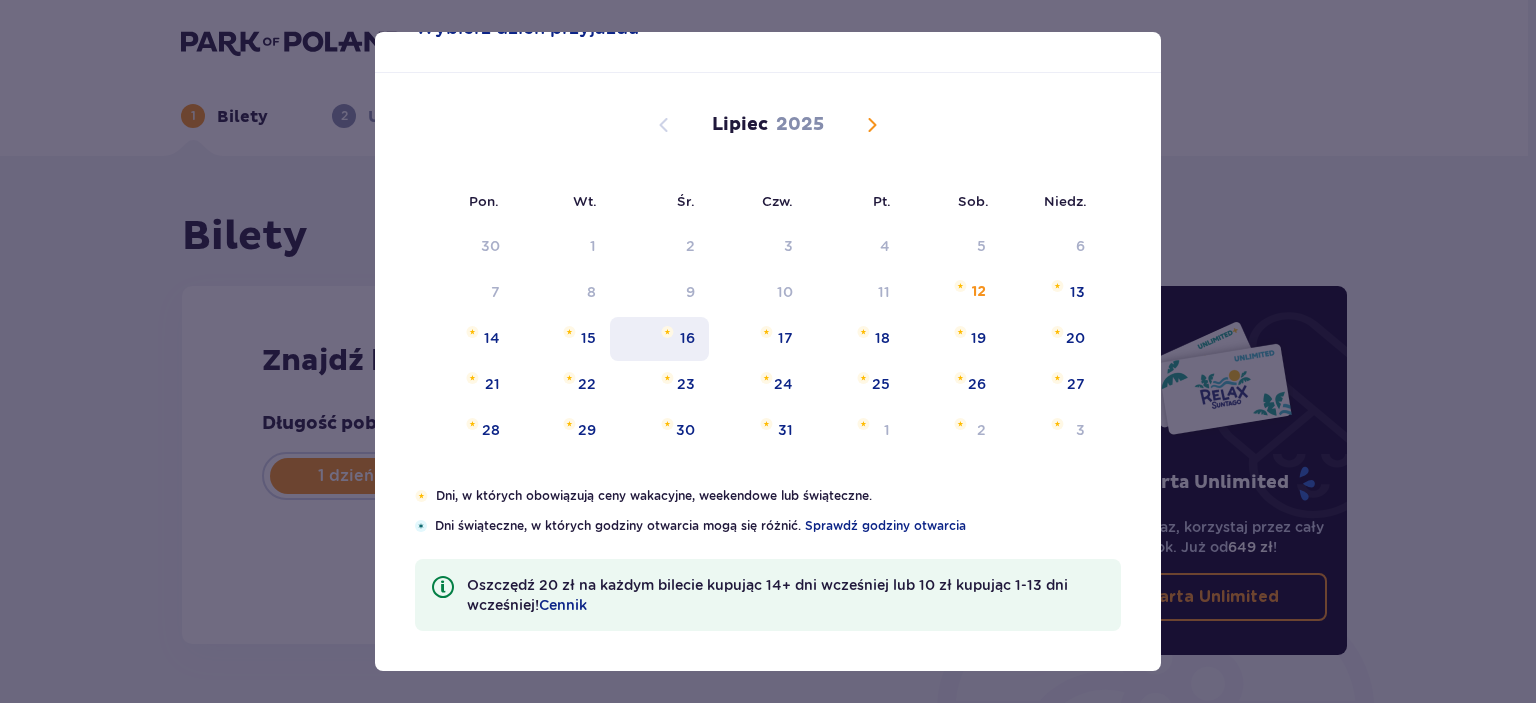 click on "16" at bounding box center [659, 339] 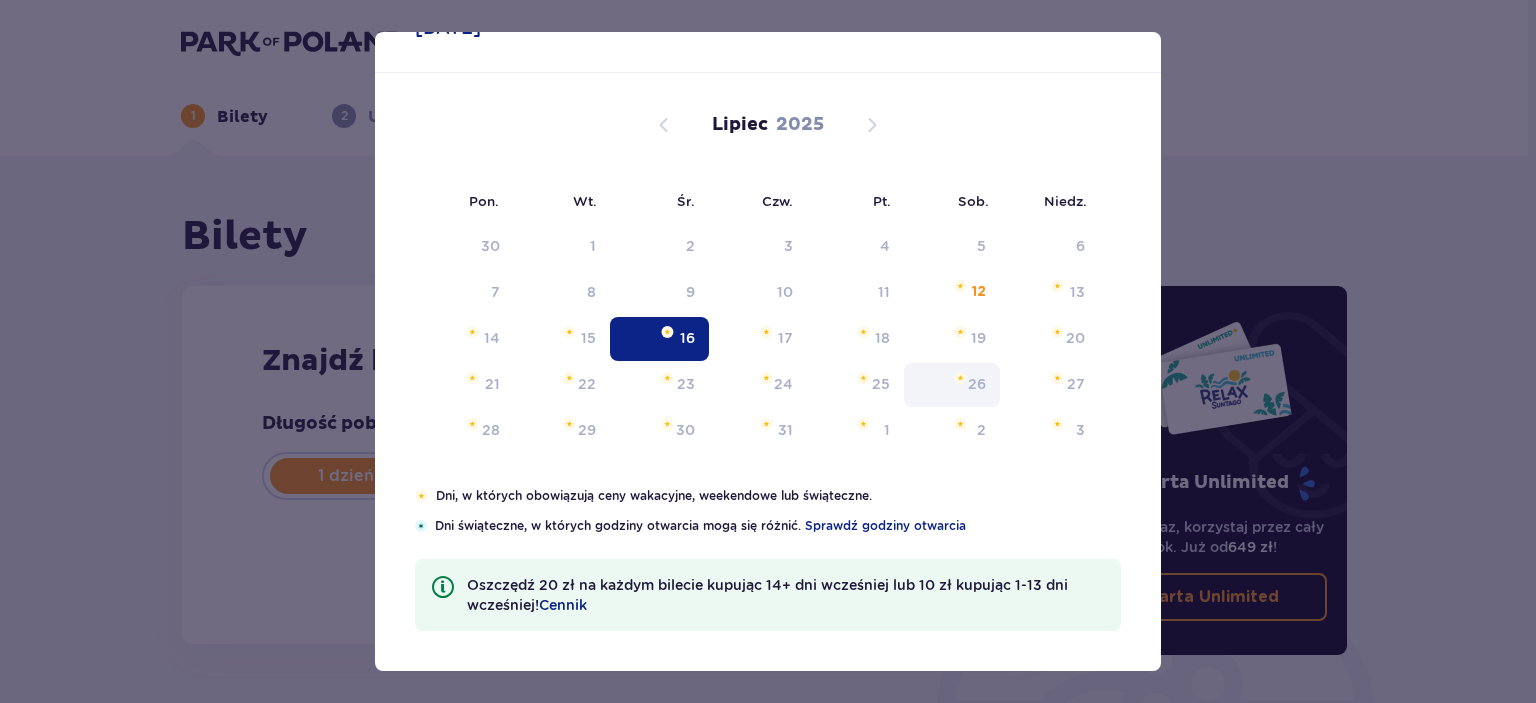 type on "16.07.25" 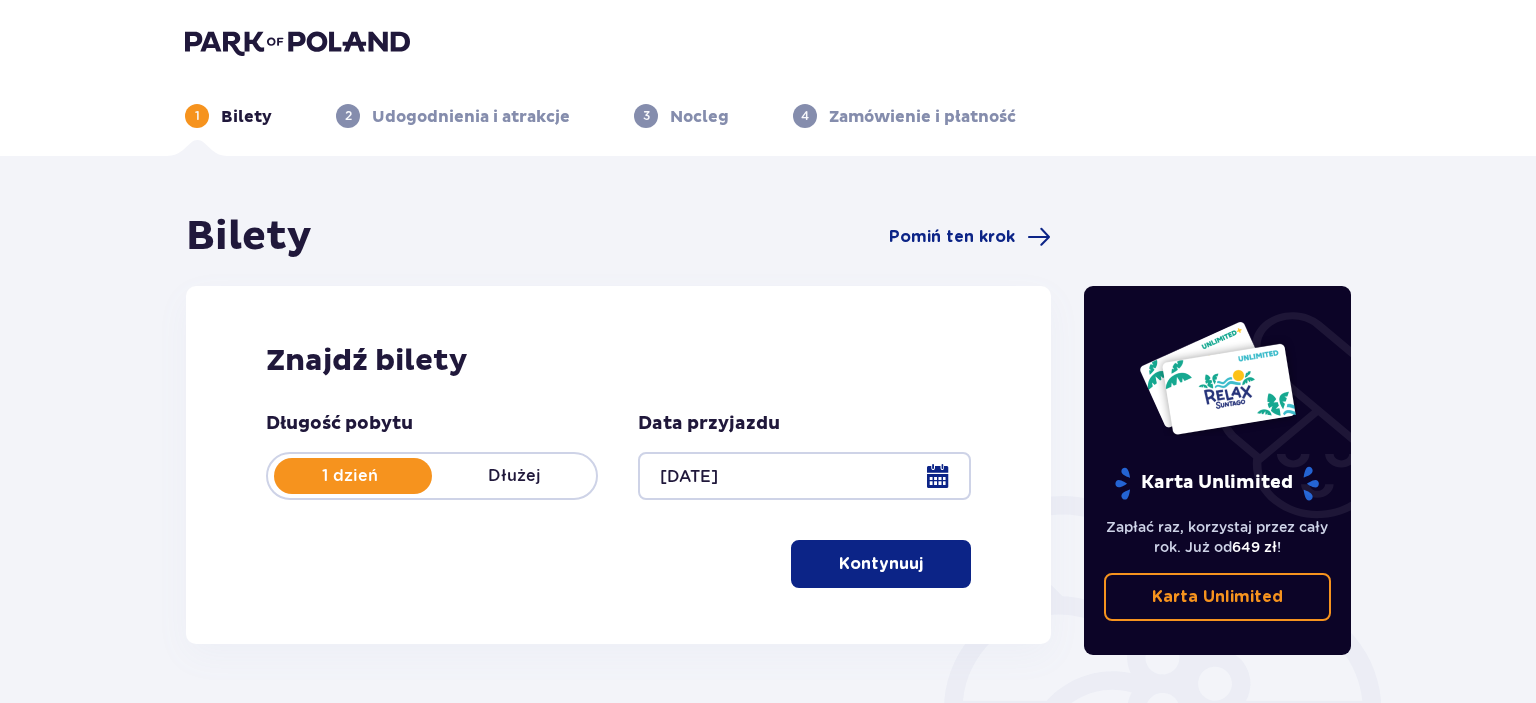 click on "Karta Unlimited Zapłać raz, korzystaj przez cały rok. Już od  649 zł ! Karta Unlimited" at bounding box center [1218, 470] 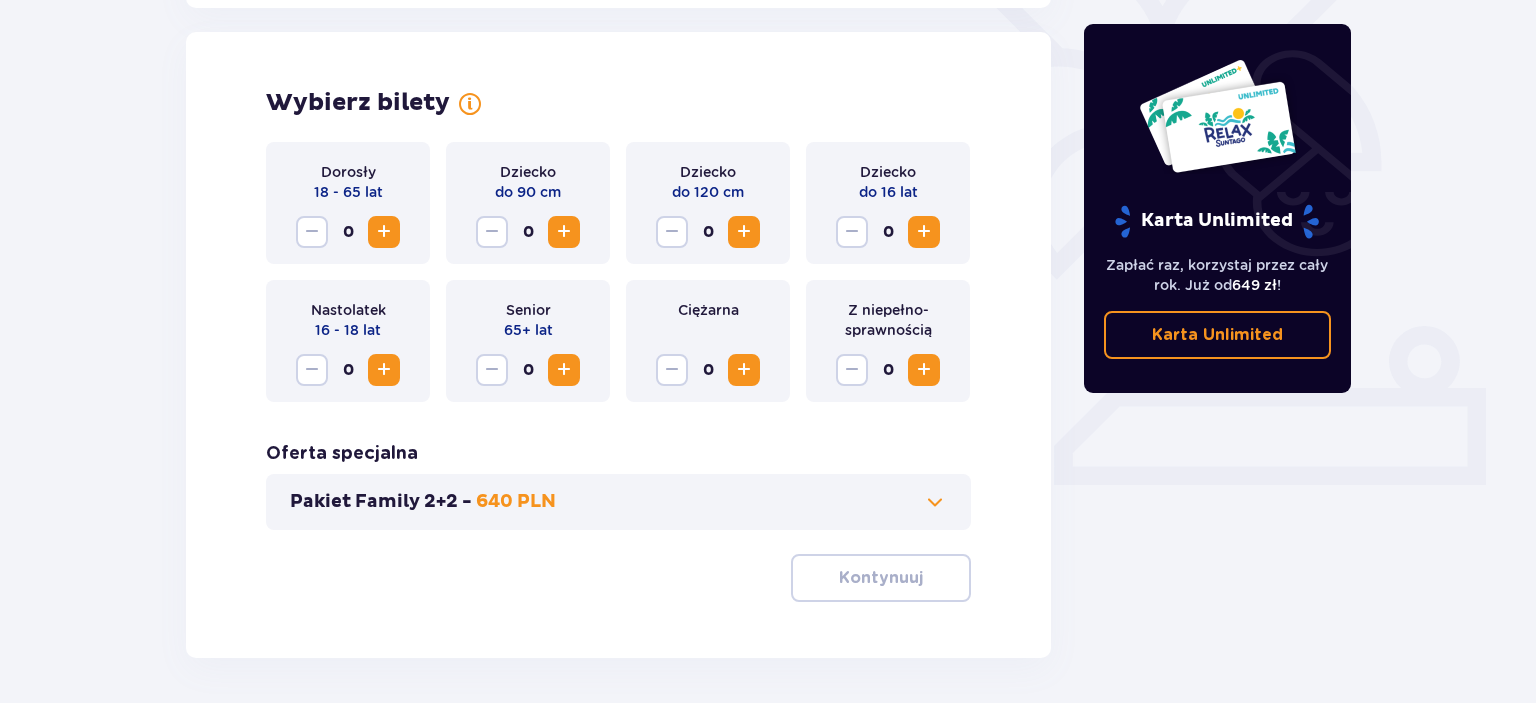 scroll, scrollTop: 556, scrollLeft: 0, axis: vertical 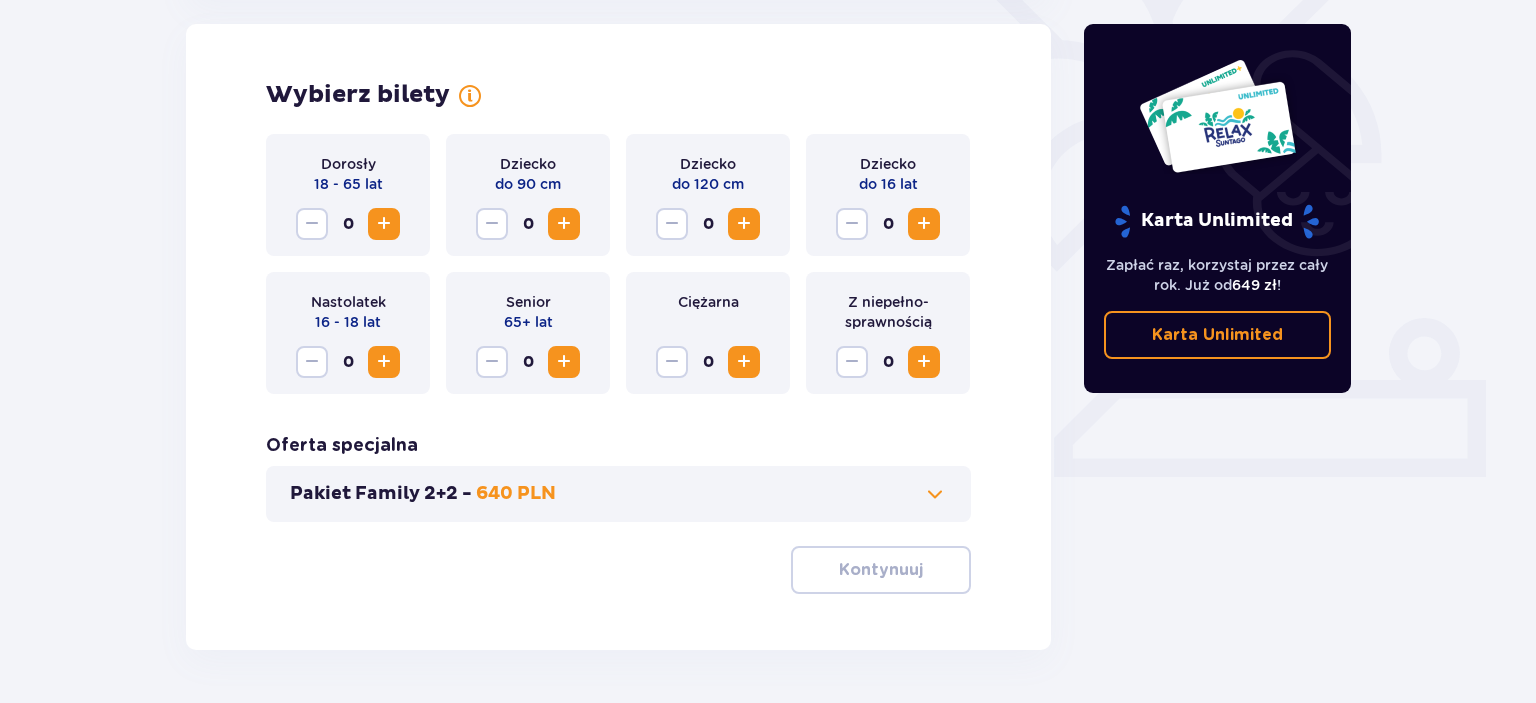 click at bounding box center (384, 362) 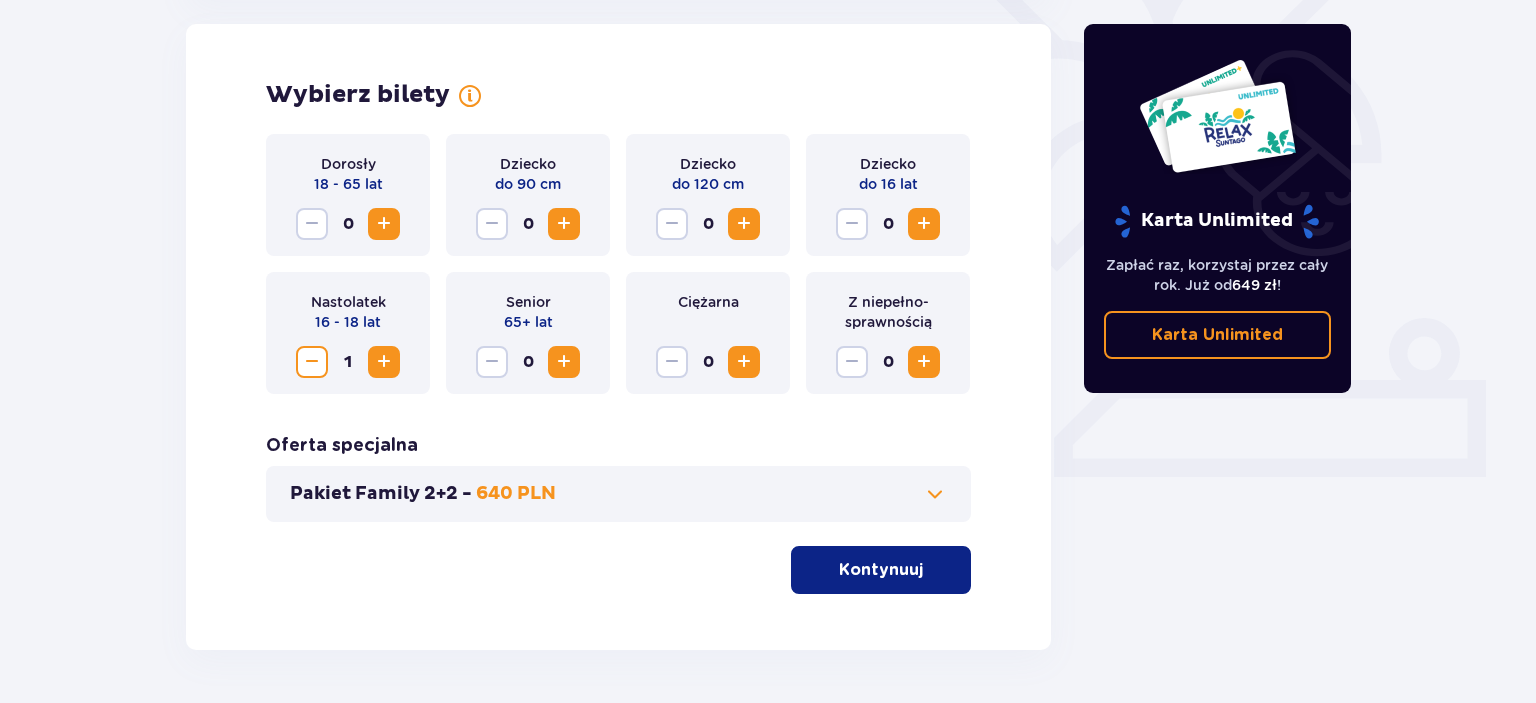 click at bounding box center (384, 224) 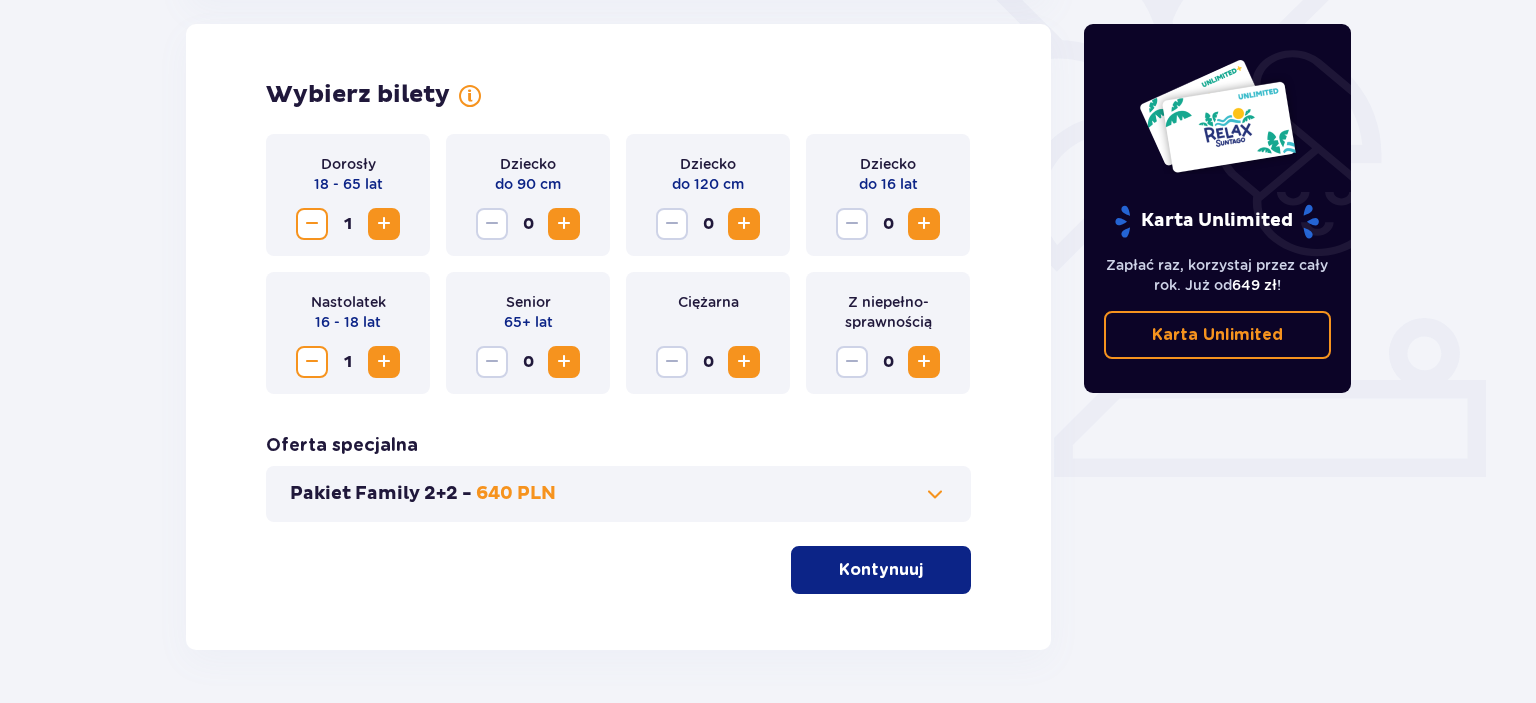 click on "Kontynuuj" at bounding box center [881, 570] 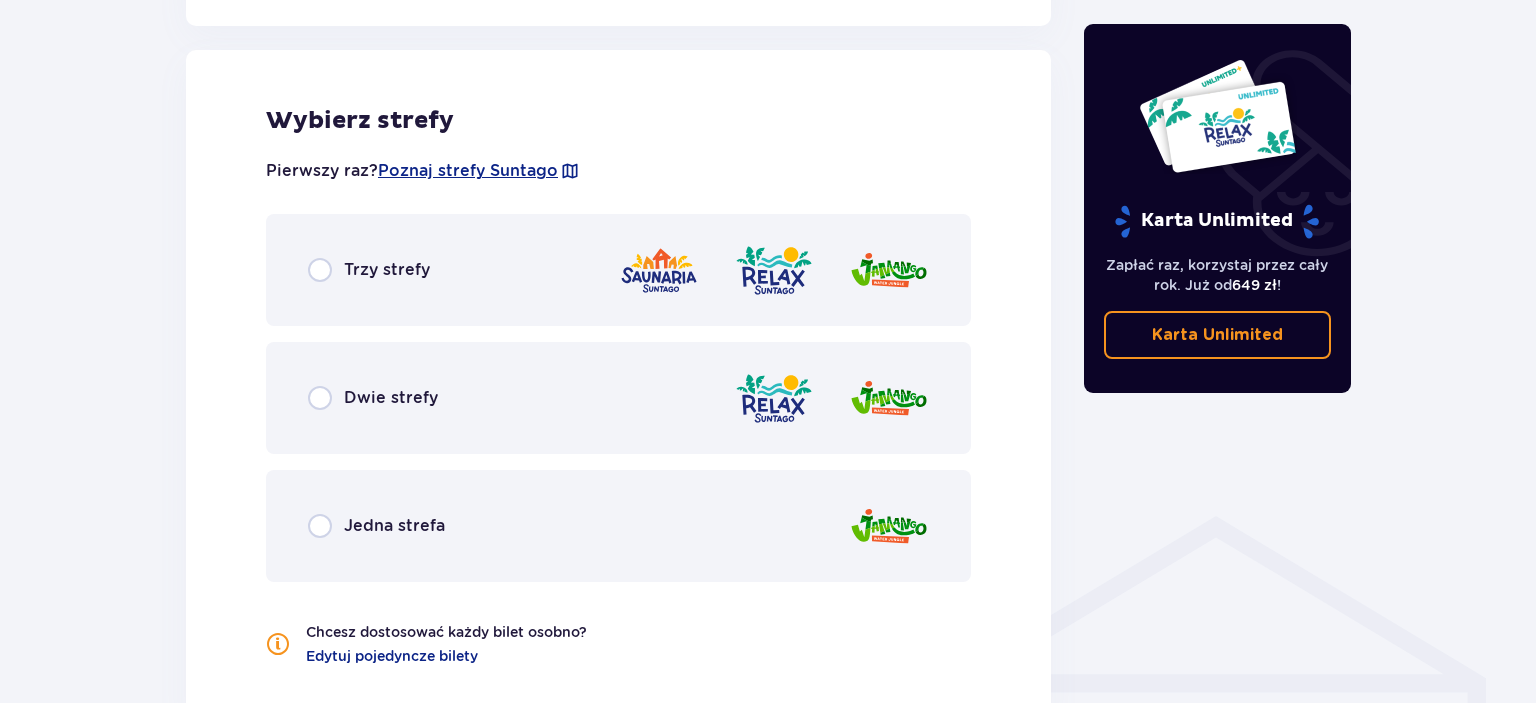 scroll, scrollTop: 1110, scrollLeft: 0, axis: vertical 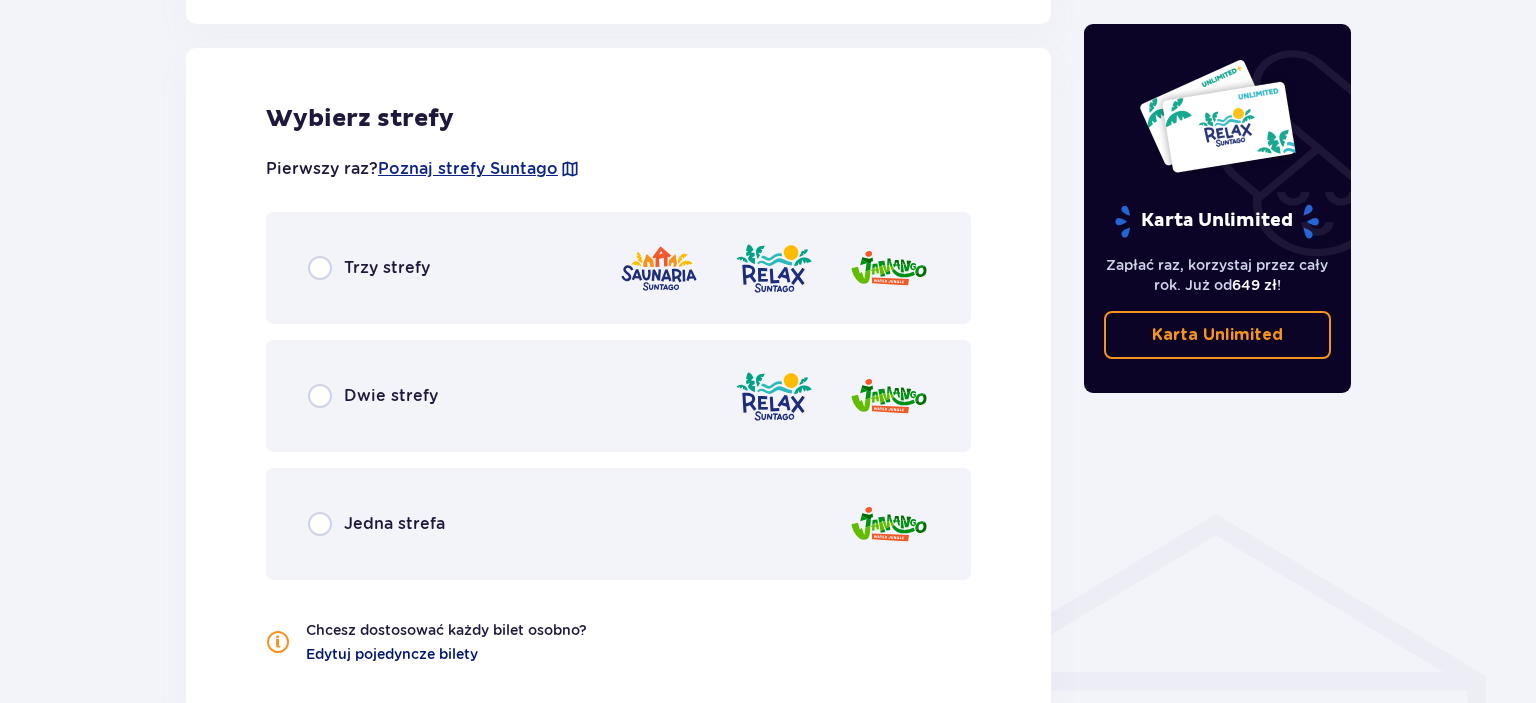 click on "Edytuj pojedyncze bilety" at bounding box center [392, 654] 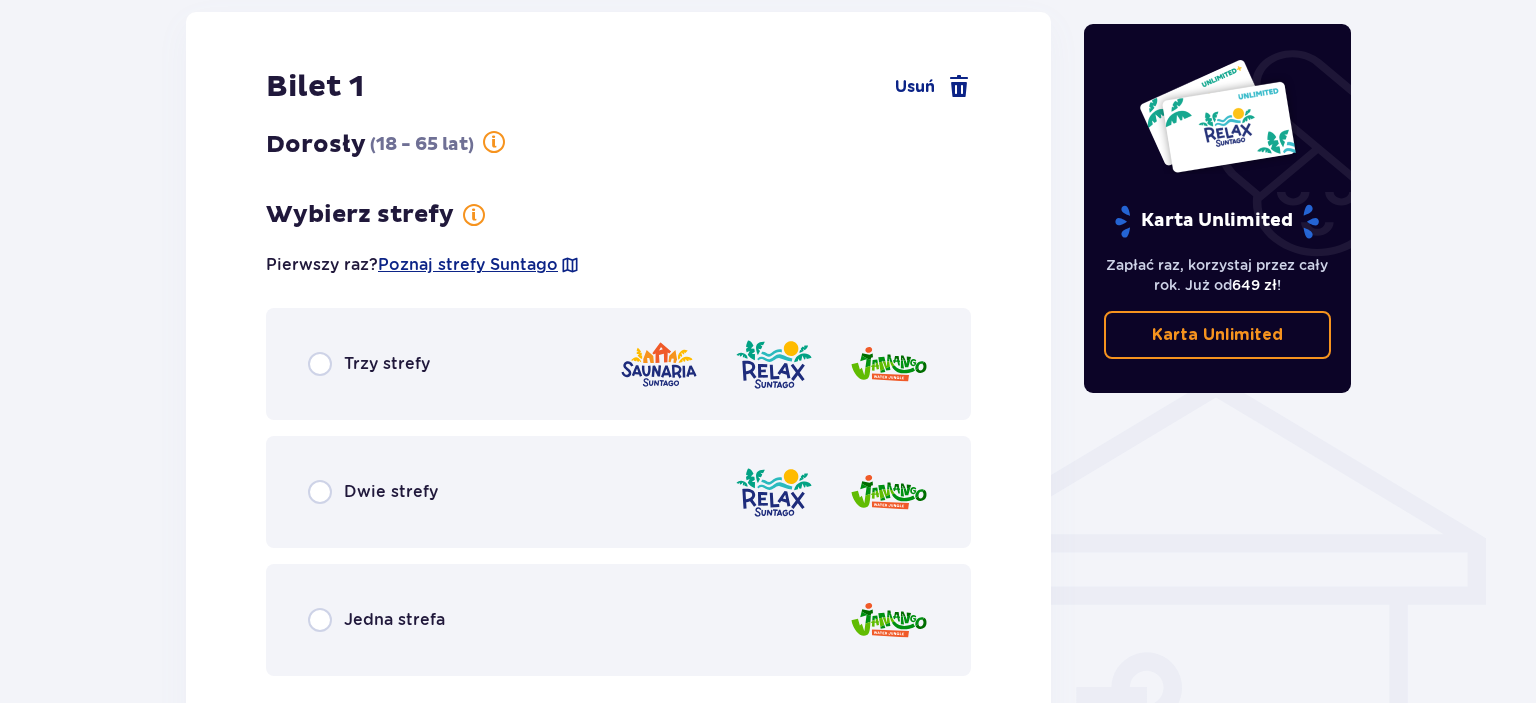 scroll, scrollTop: 1251, scrollLeft: 0, axis: vertical 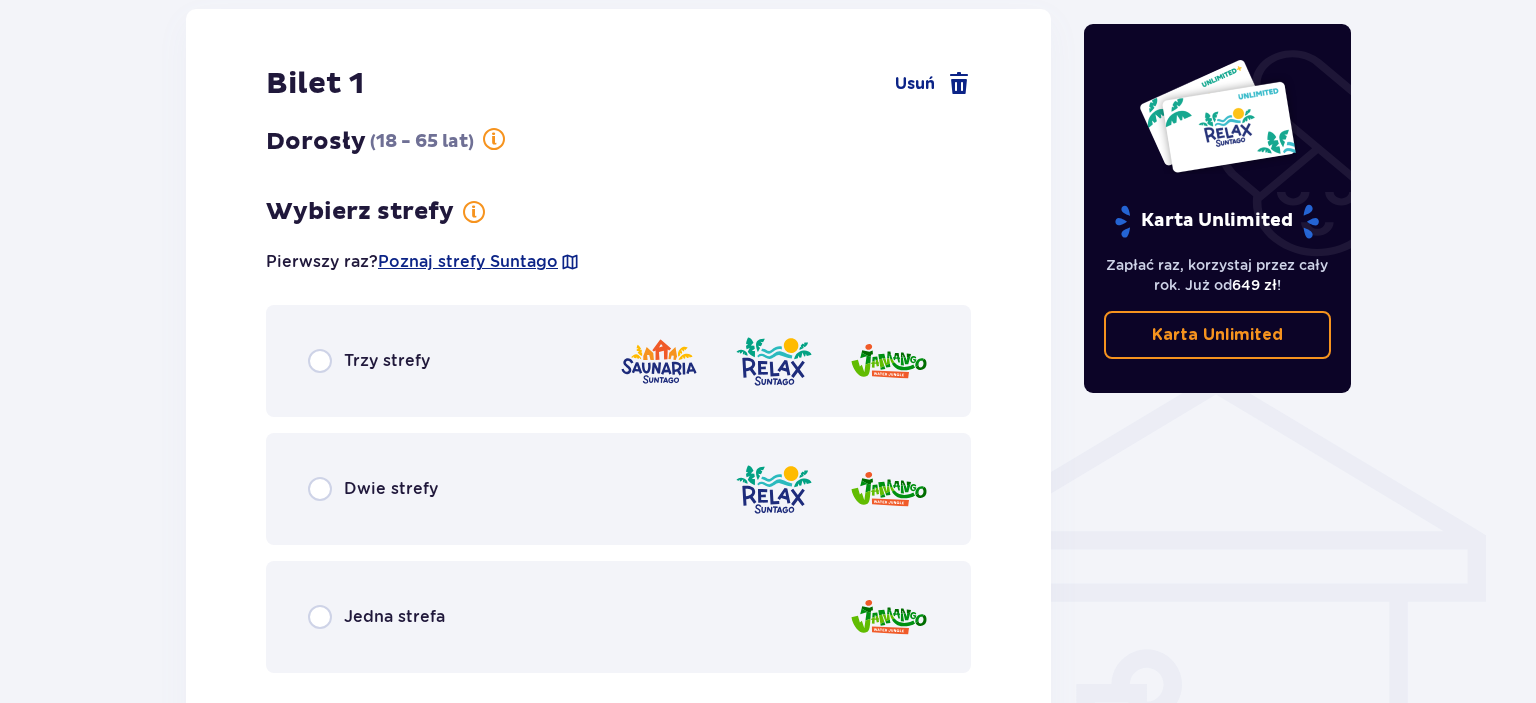 click on "Trzy strefy" at bounding box center (618, 361) 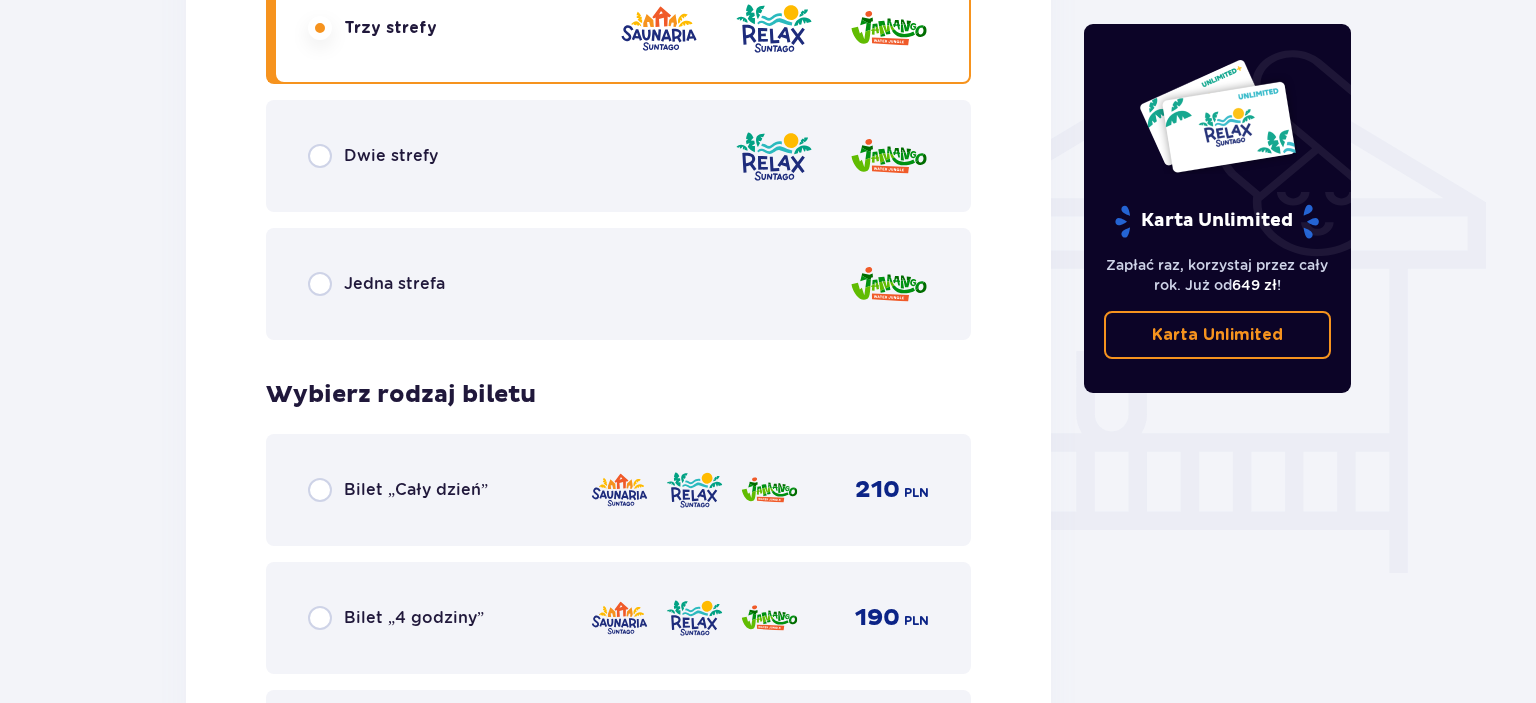 scroll, scrollTop: 1517, scrollLeft: 0, axis: vertical 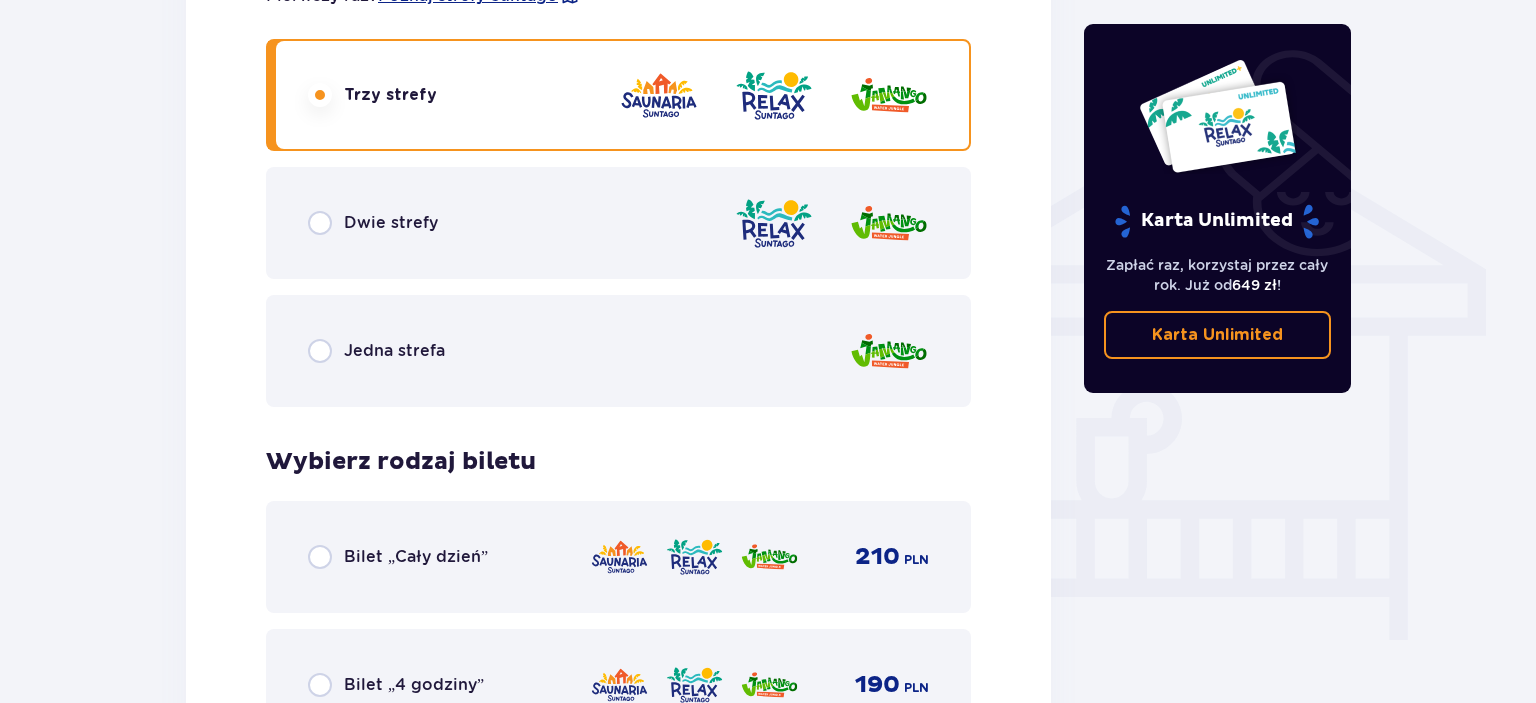 click on "Bilet „Cały dzień”" at bounding box center [416, 557] 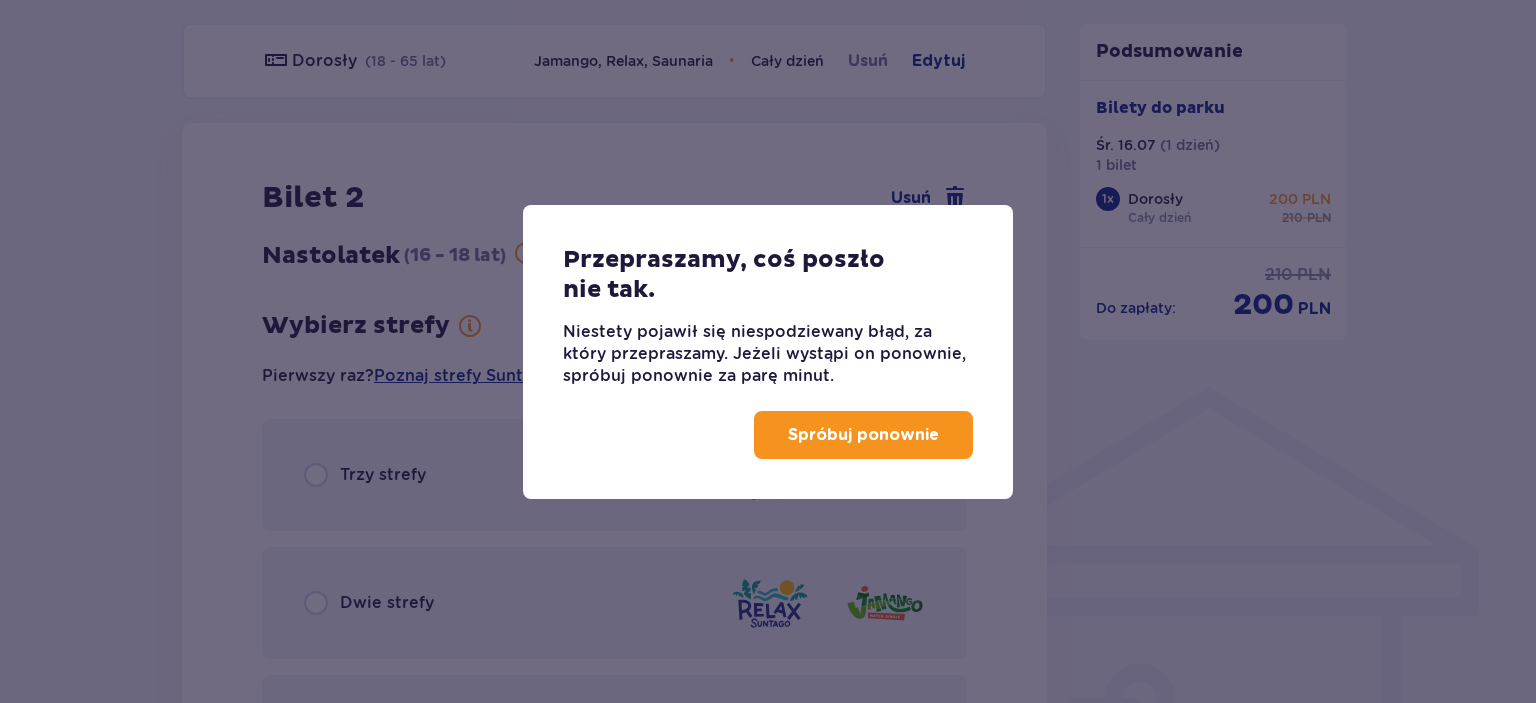 scroll, scrollTop: 1236, scrollLeft: 0, axis: vertical 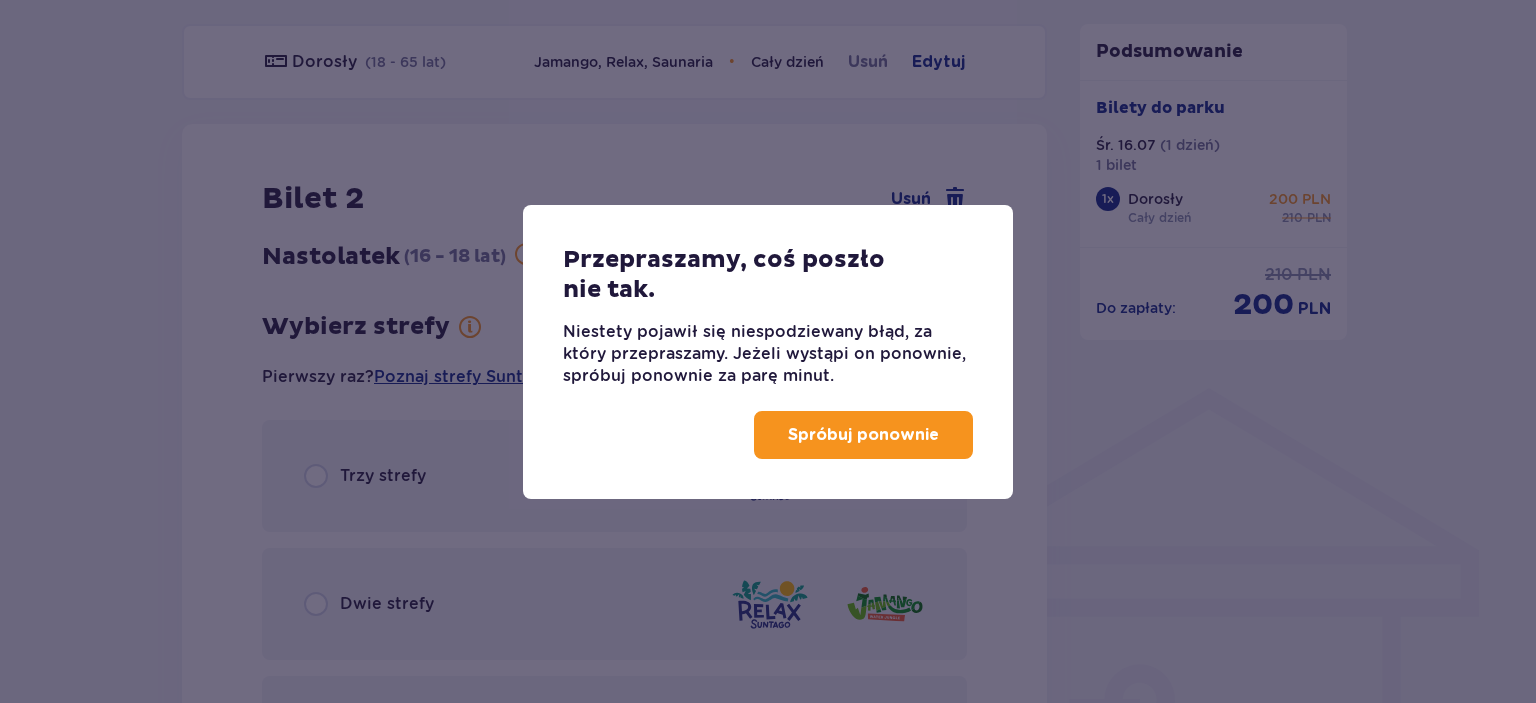 click on "Spróbuj ponownie" at bounding box center [863, 435] 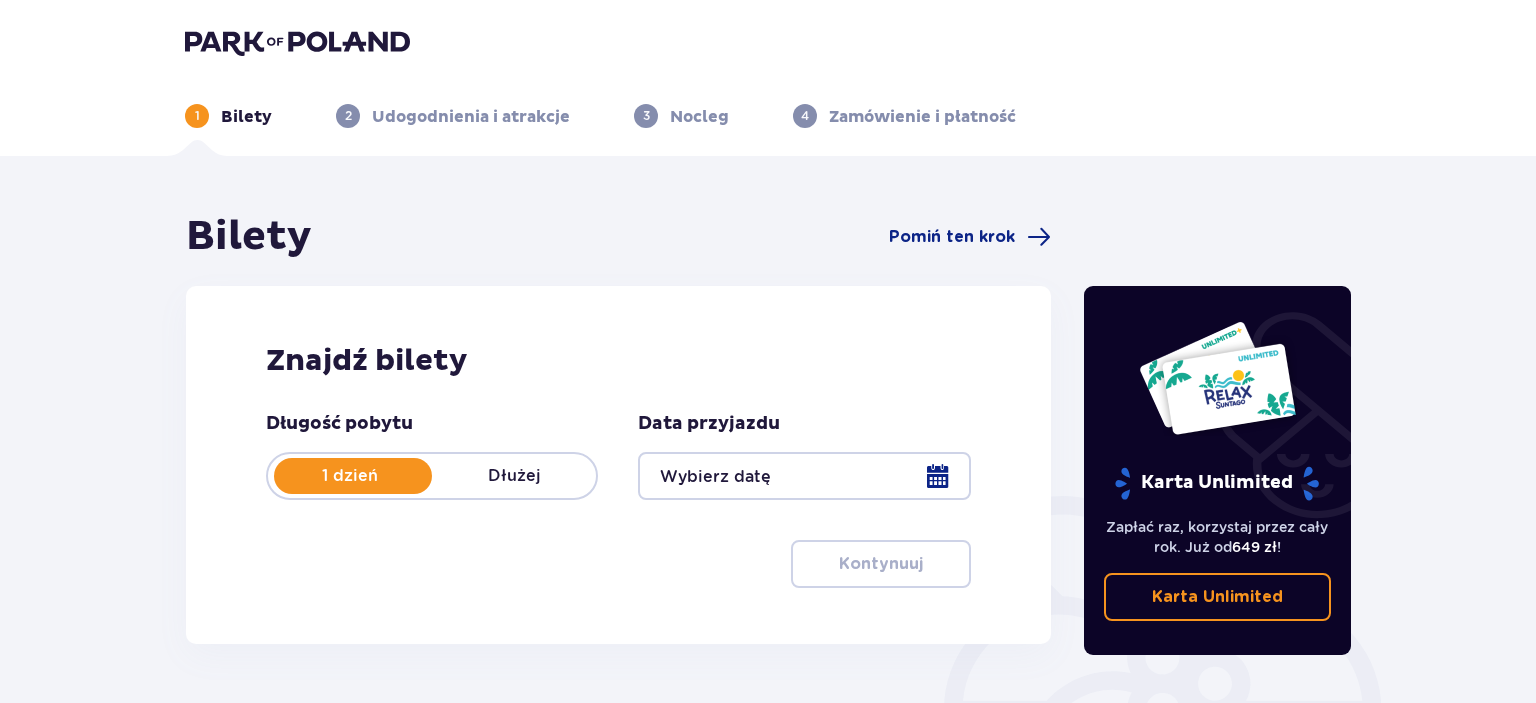 scroll, scrollTop: 0, scrollLeft: 0, axis: both 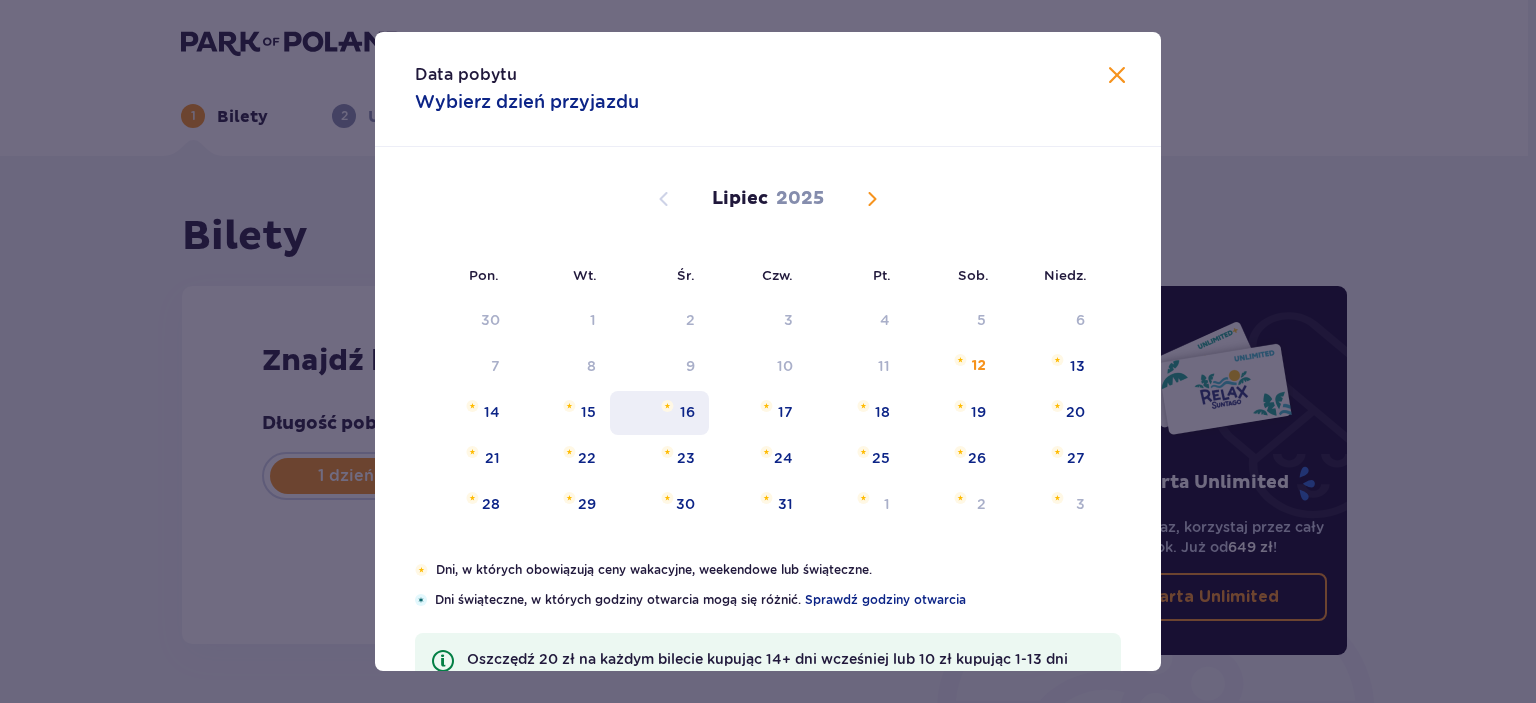 click on "16" at bounding box center (659, 413) 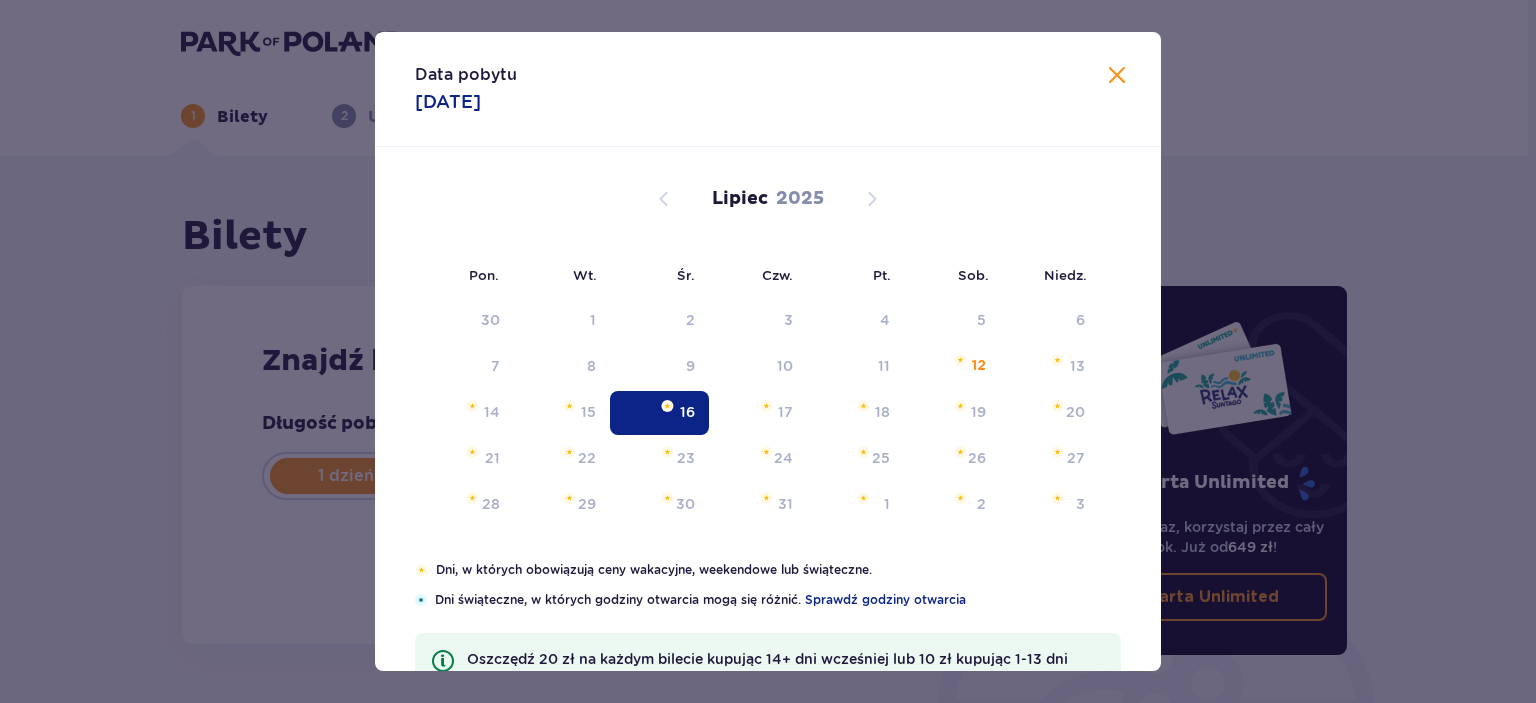 type on "16.07.25" 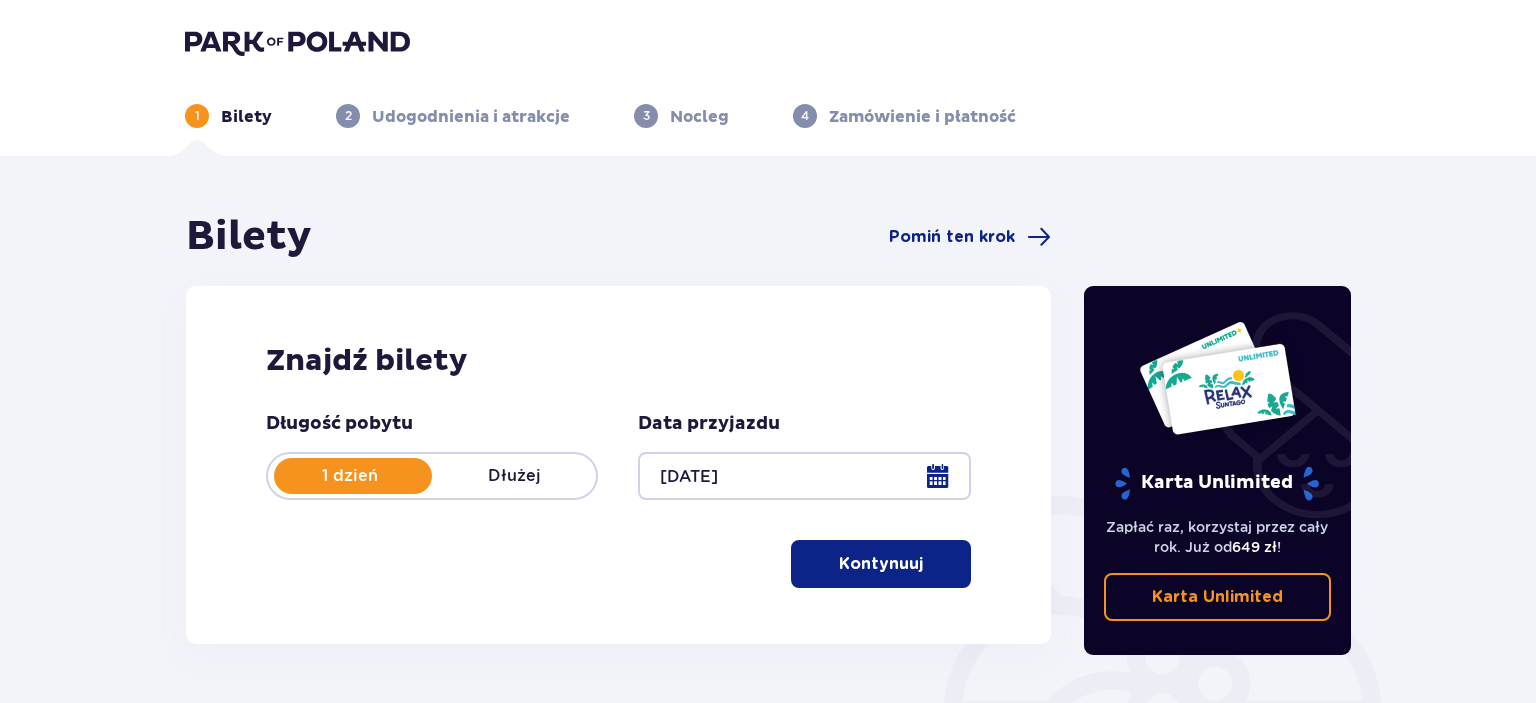 click at bounding box center [1217, 378] 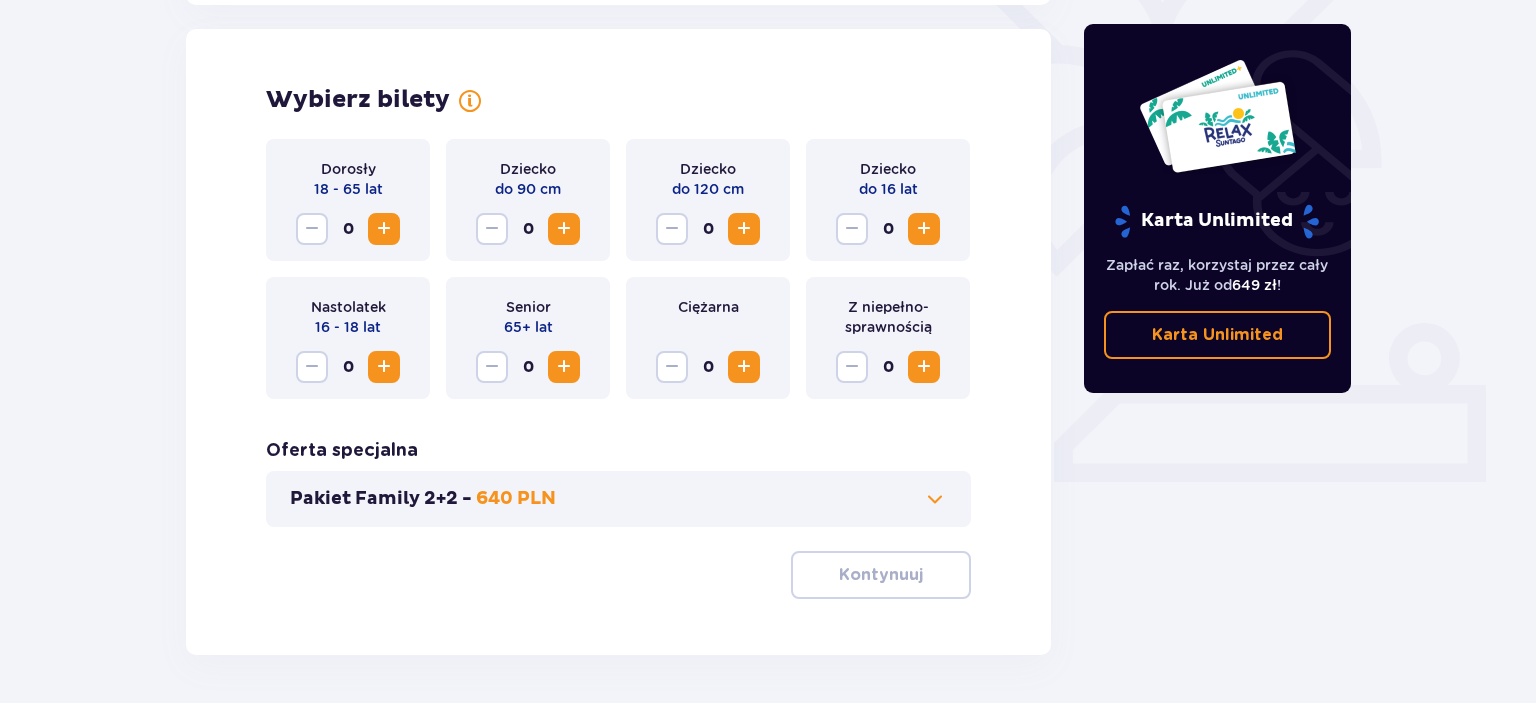 scroll, scrollTop: 556, scrollLeft: 0, axis: vertical 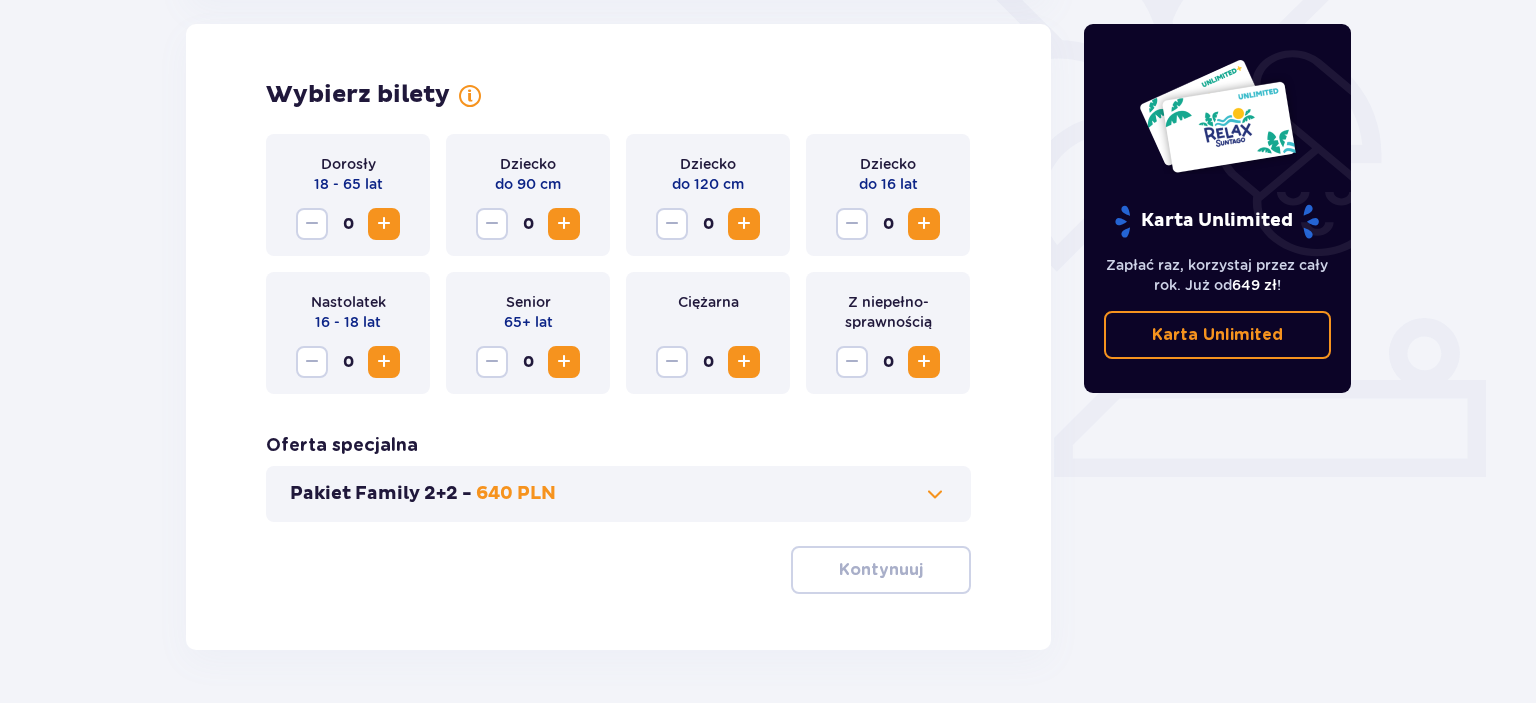 click at bounding box center [384, 224] 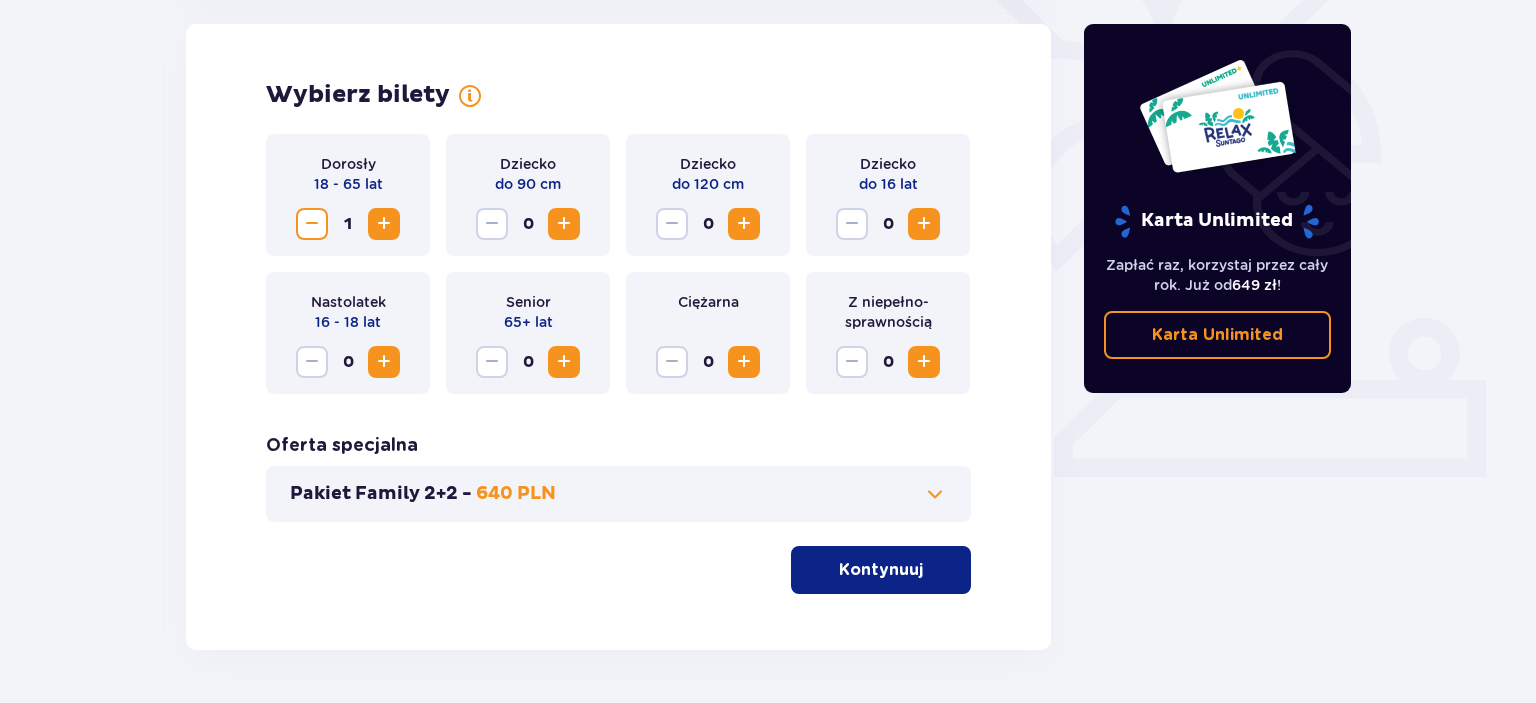click at bounding box center [384, 362] 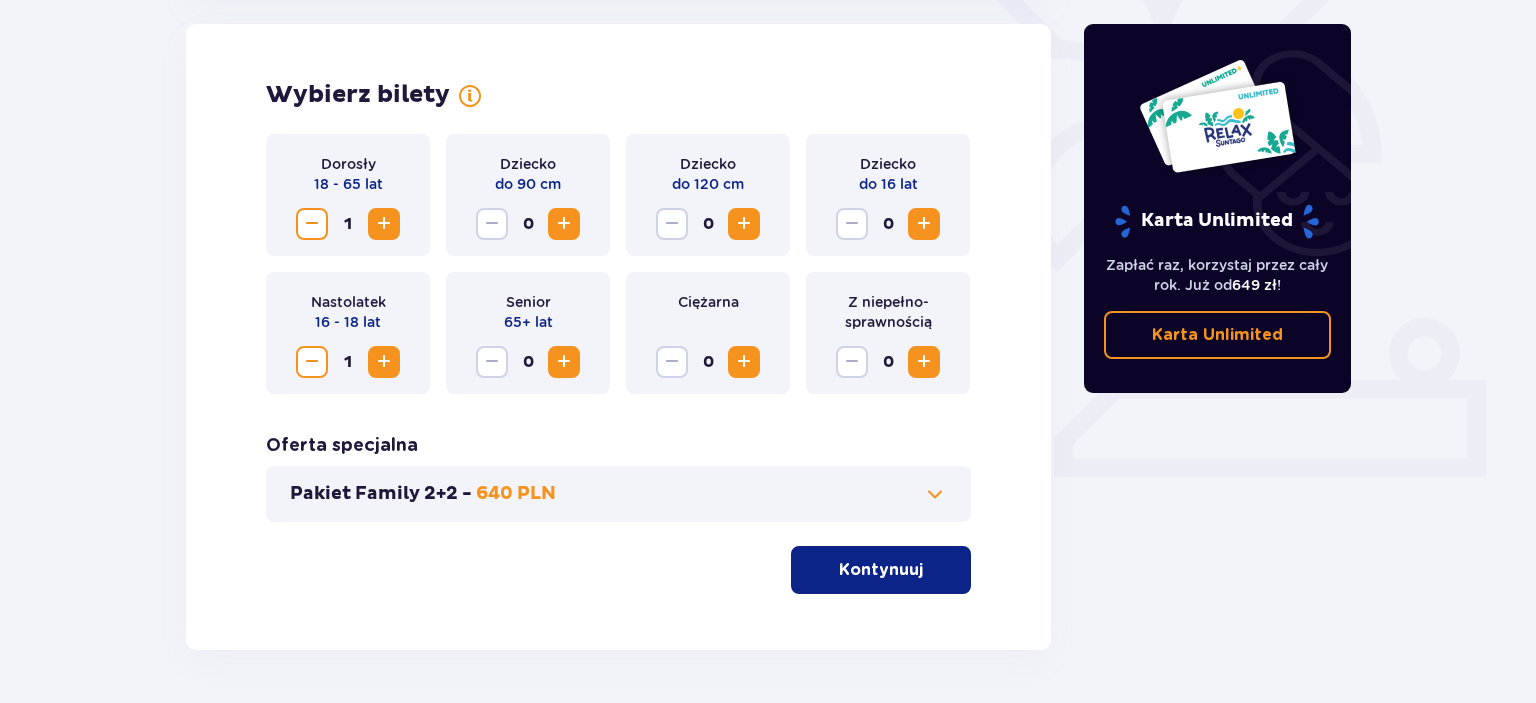 click on "Kontynuuj" at bounding box center (881, 570) 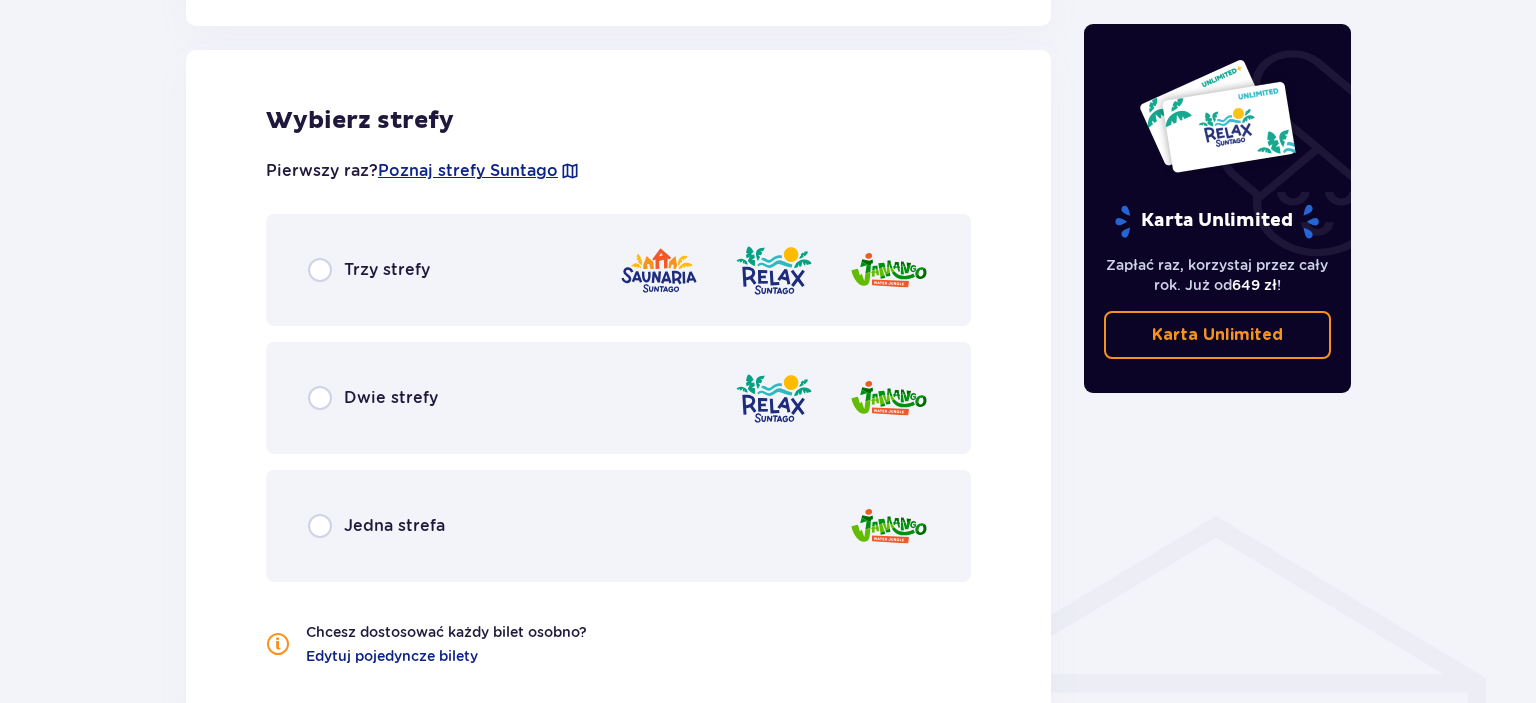 scroll, scrollTop: 1110, scrollLeft: 0, axis: vertical 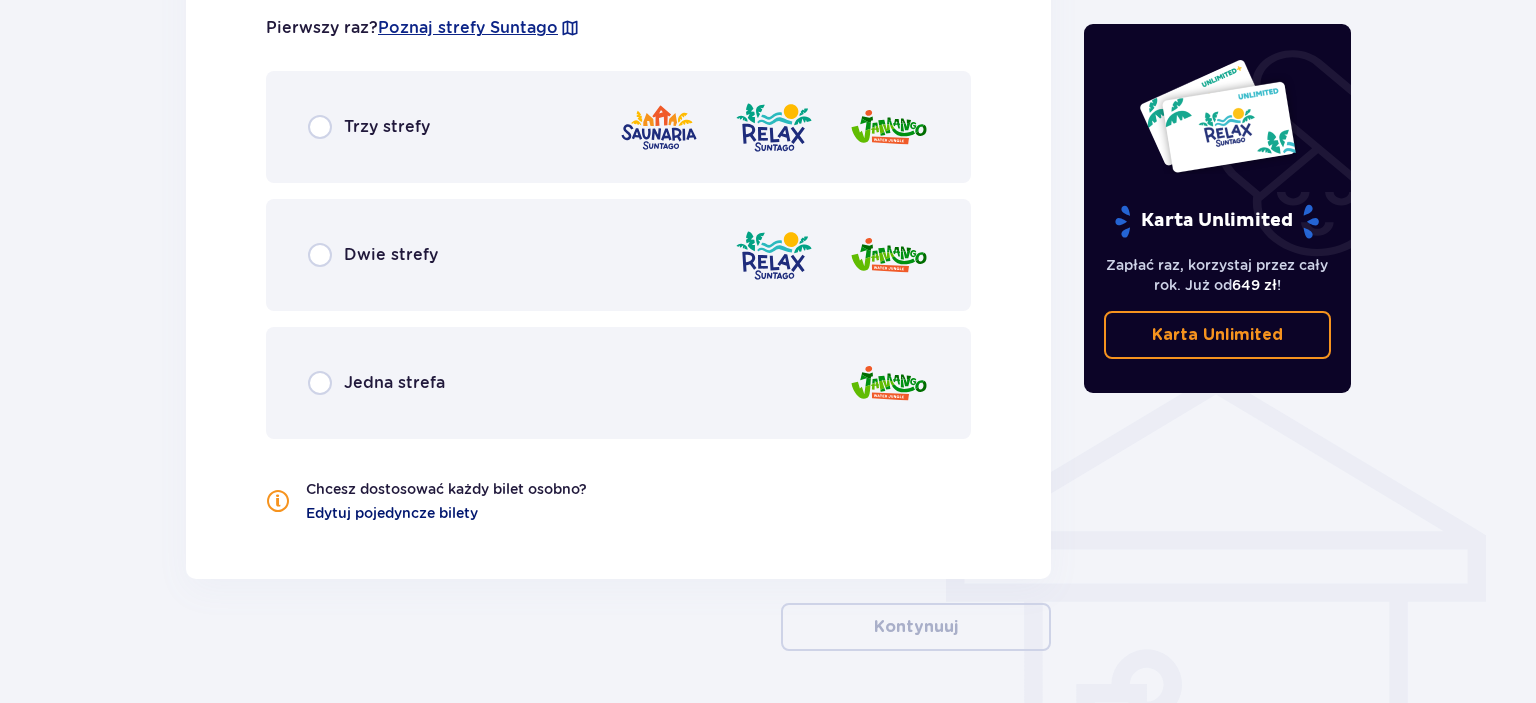 click on "Edytuj pojedyncze bilety" at bounding box center (392, 513) 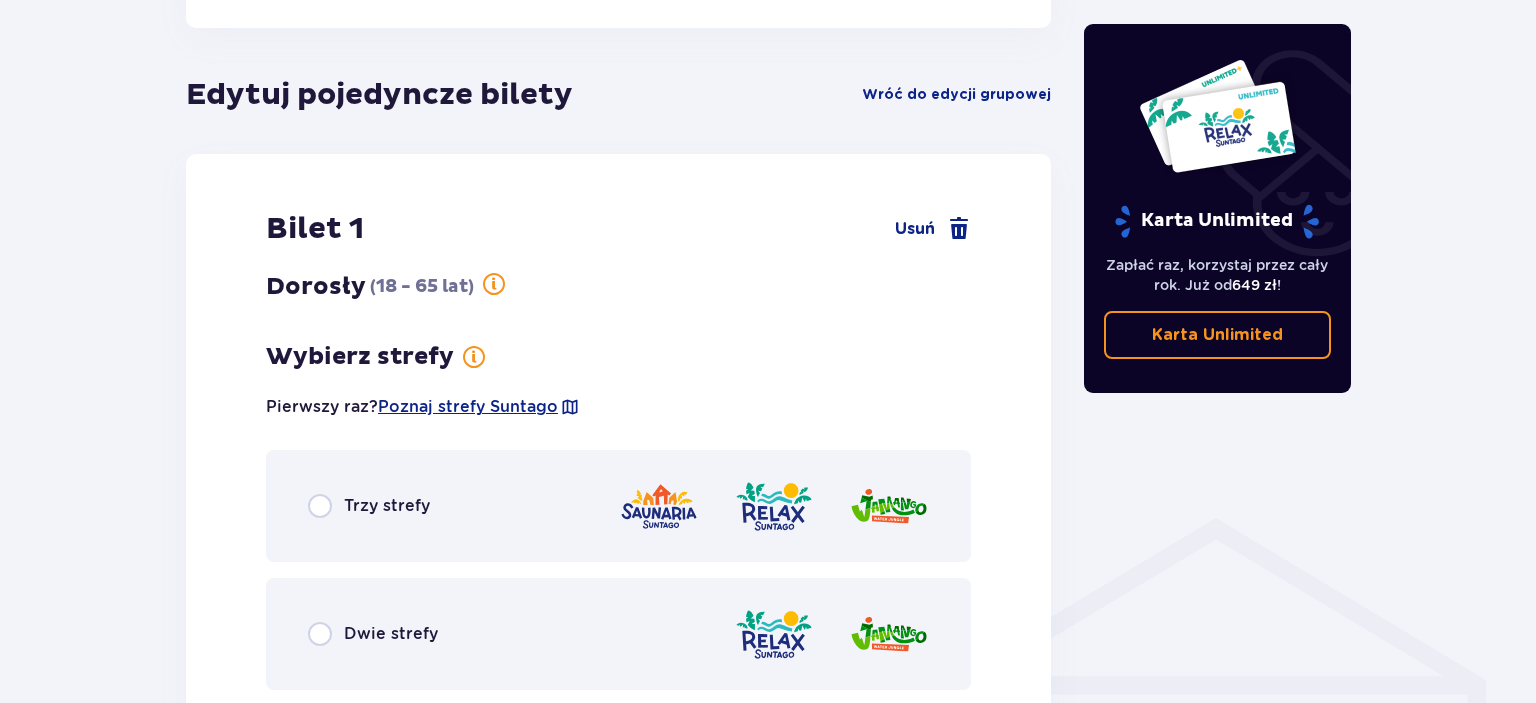 scroll, scrollTop: 1110, scrollLeft: 0, axis: vertical 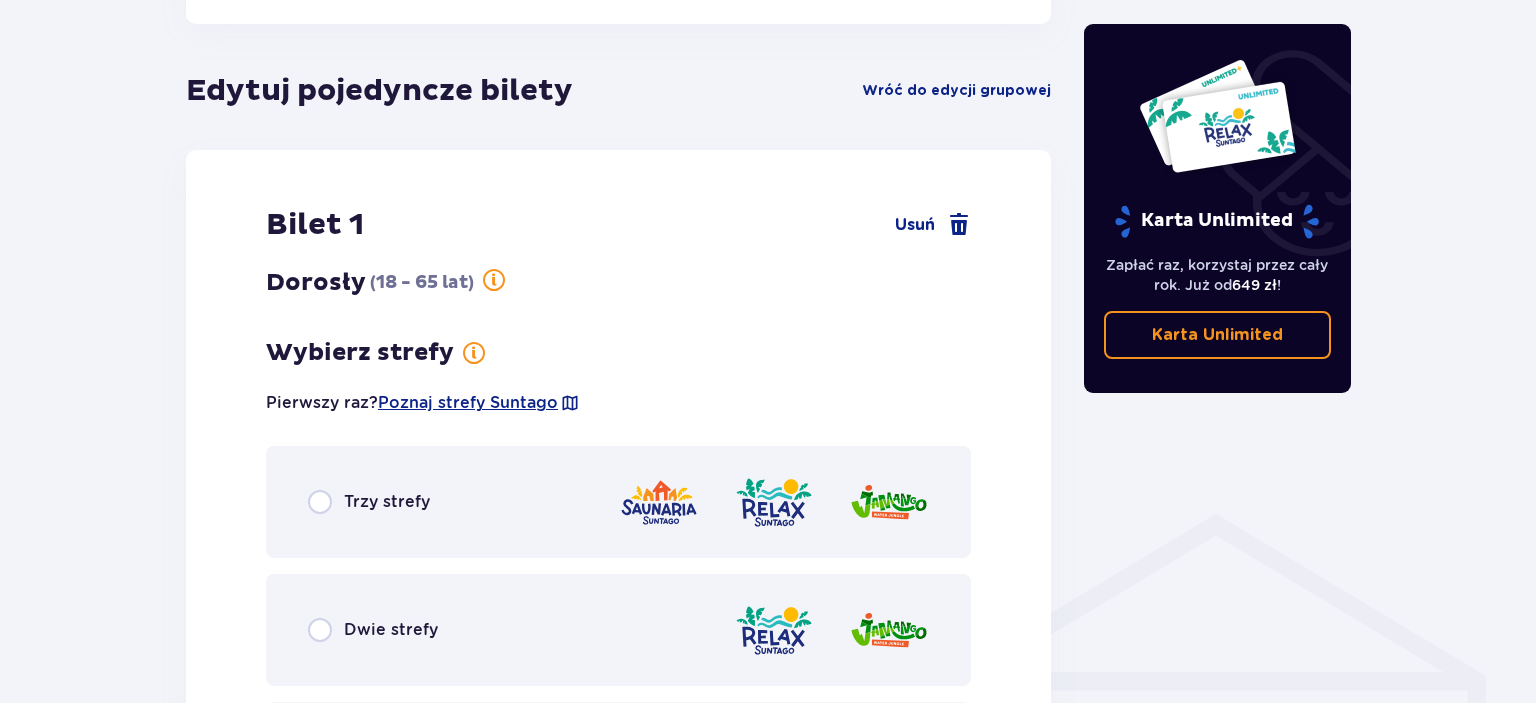 click on "Trzy strefy" at bounding box center [618, 502] 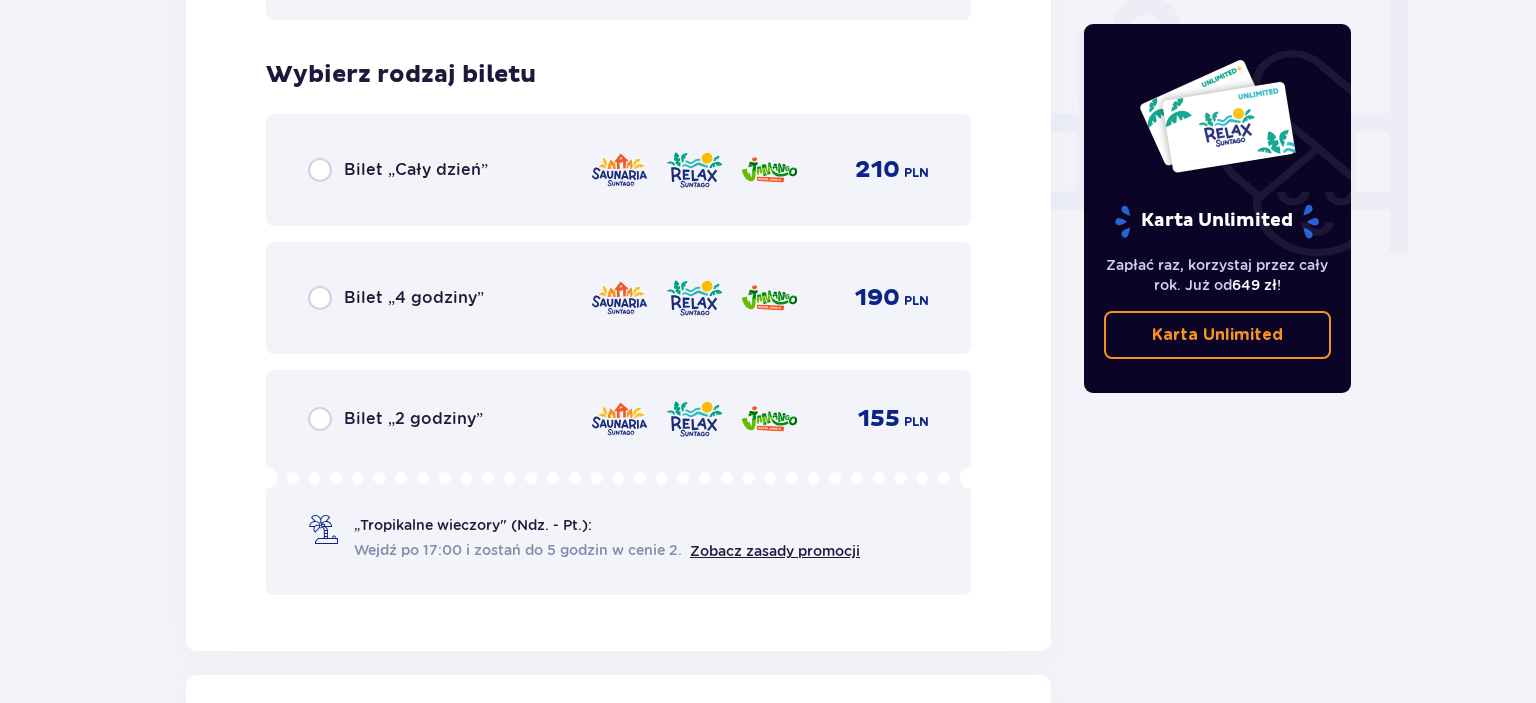 scroll, scrollTop: 1940, scrollLeft: 0, axis: vertical 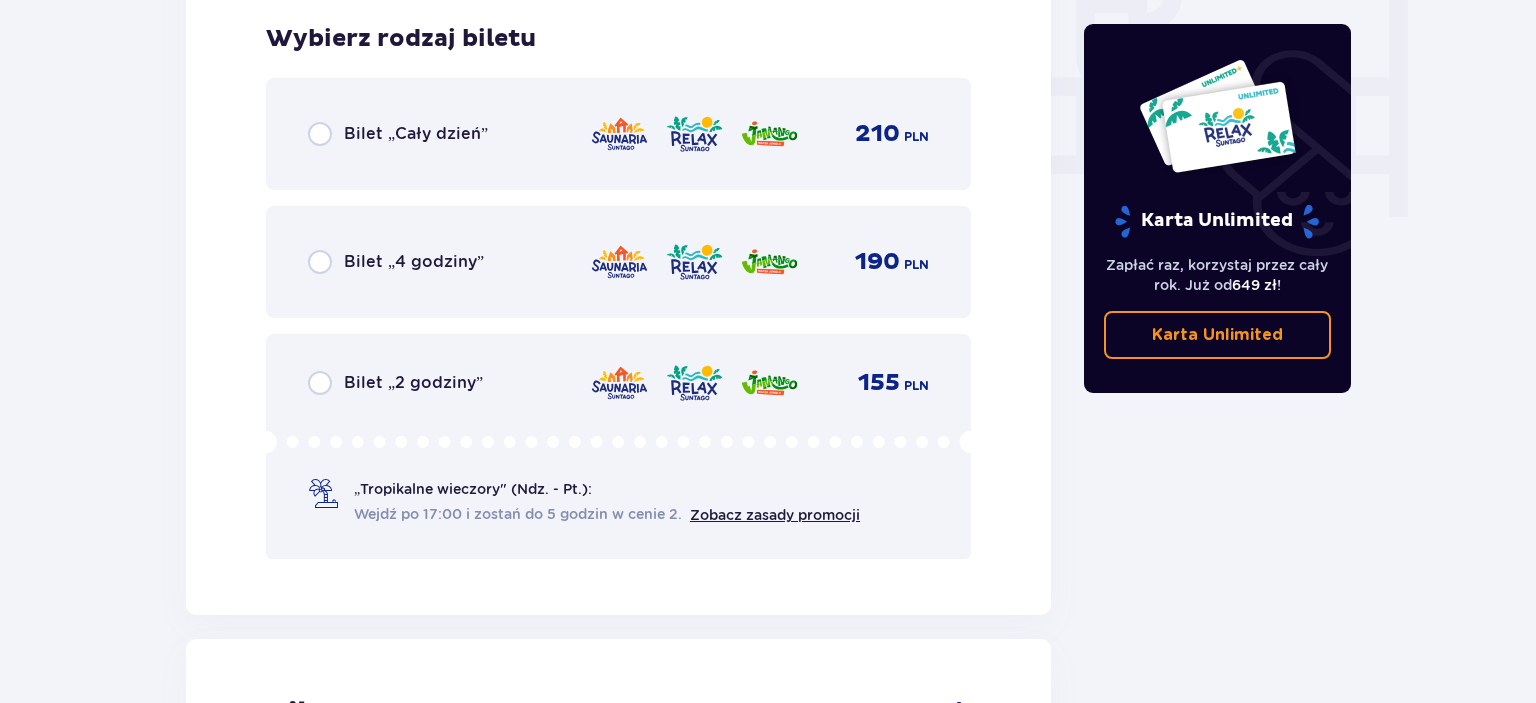 click on "Bilet „Cały dzień” 210 PLN" at bounding box center [618, 134] 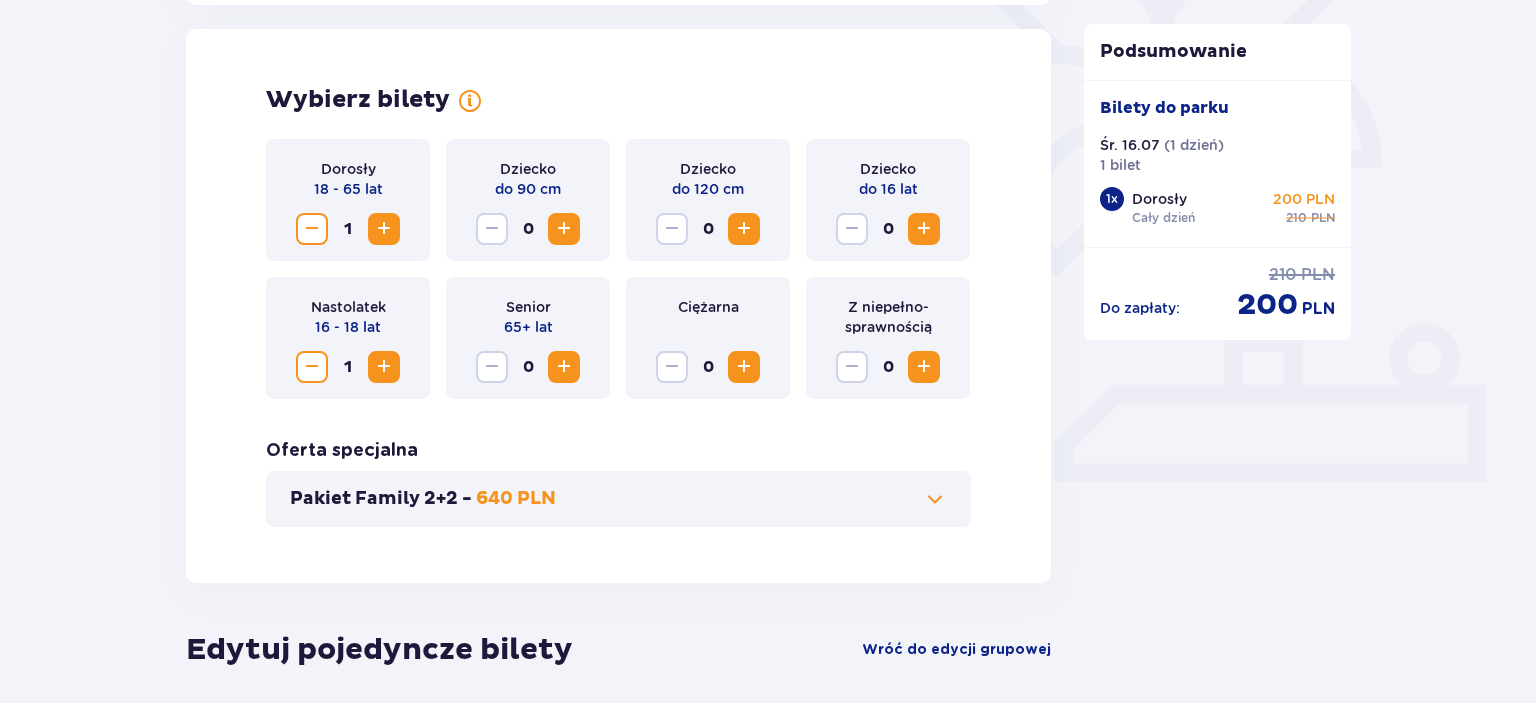 scroll, scrollTop: 532, scrollLeft: 0, axis: vertical 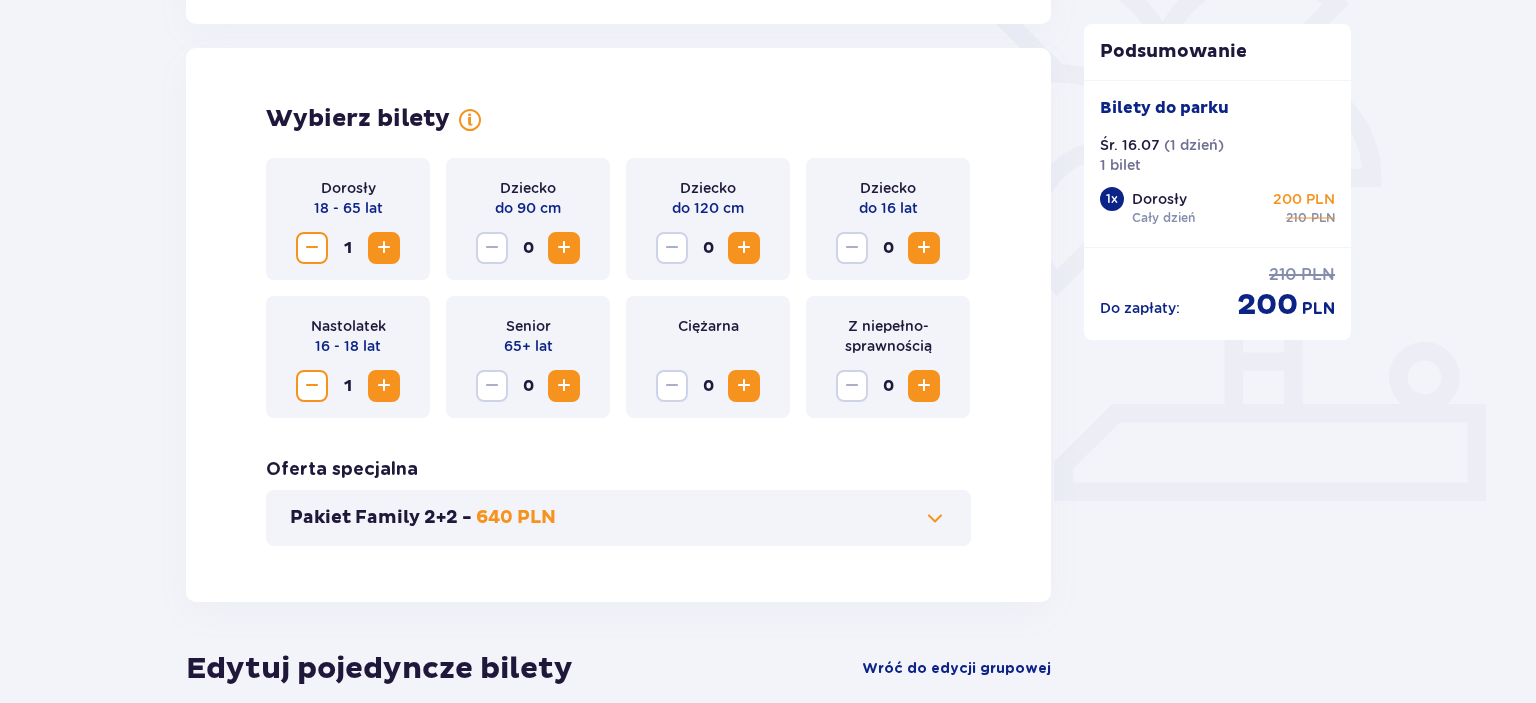 click at bounding box center [312, 386] 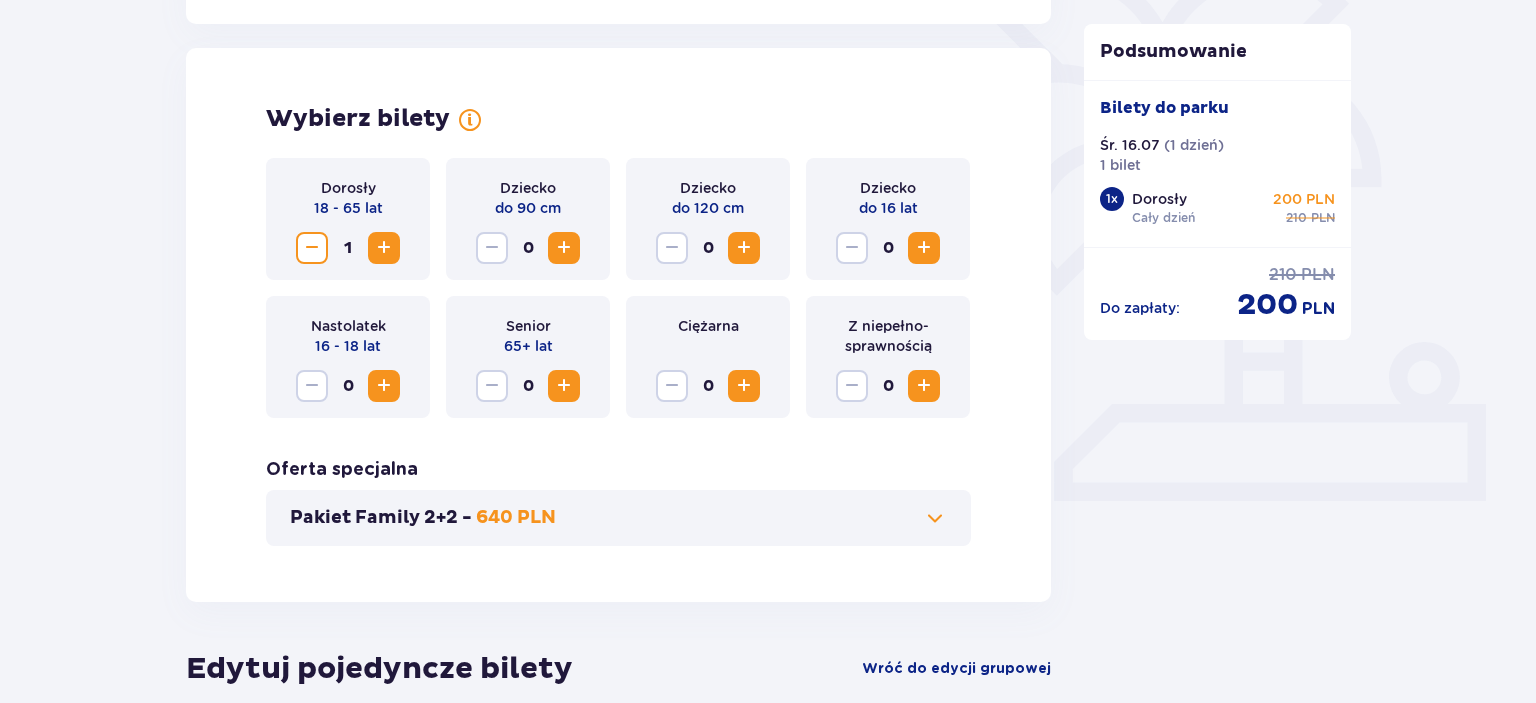 click at bounding box center [924, 248] 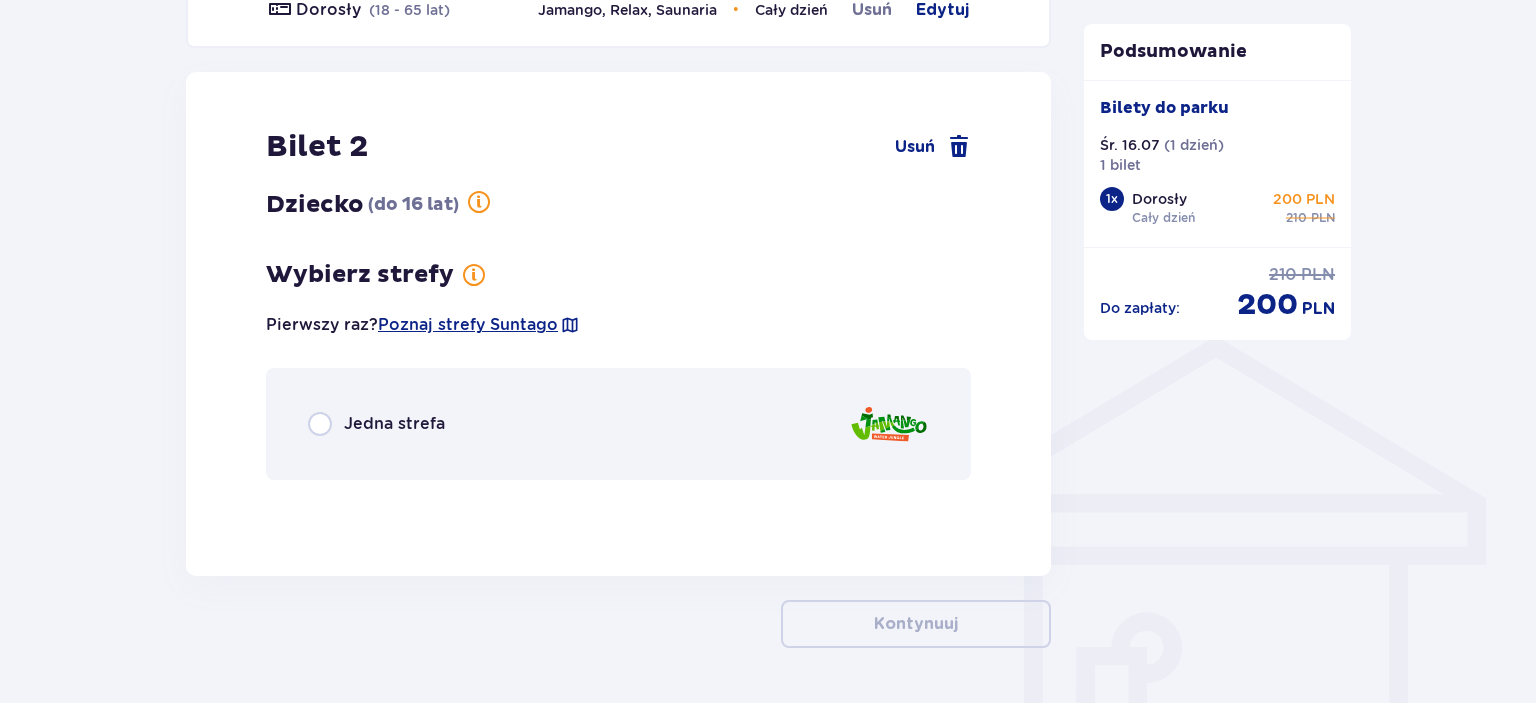 scroll, scrollTop: 1352, scrollLeft: 0, axis: vertical 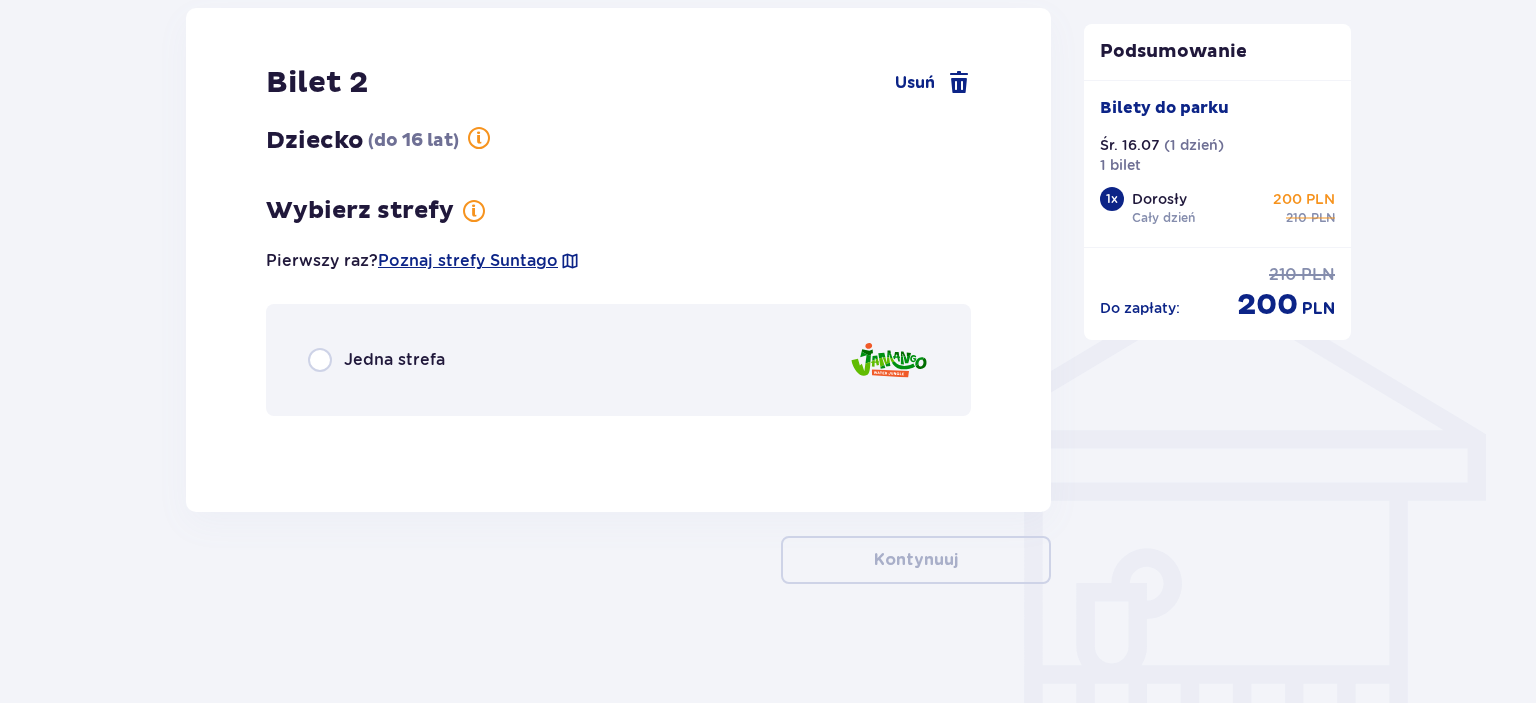 click on "Jedna strefa" at bounding box center (618, 360) 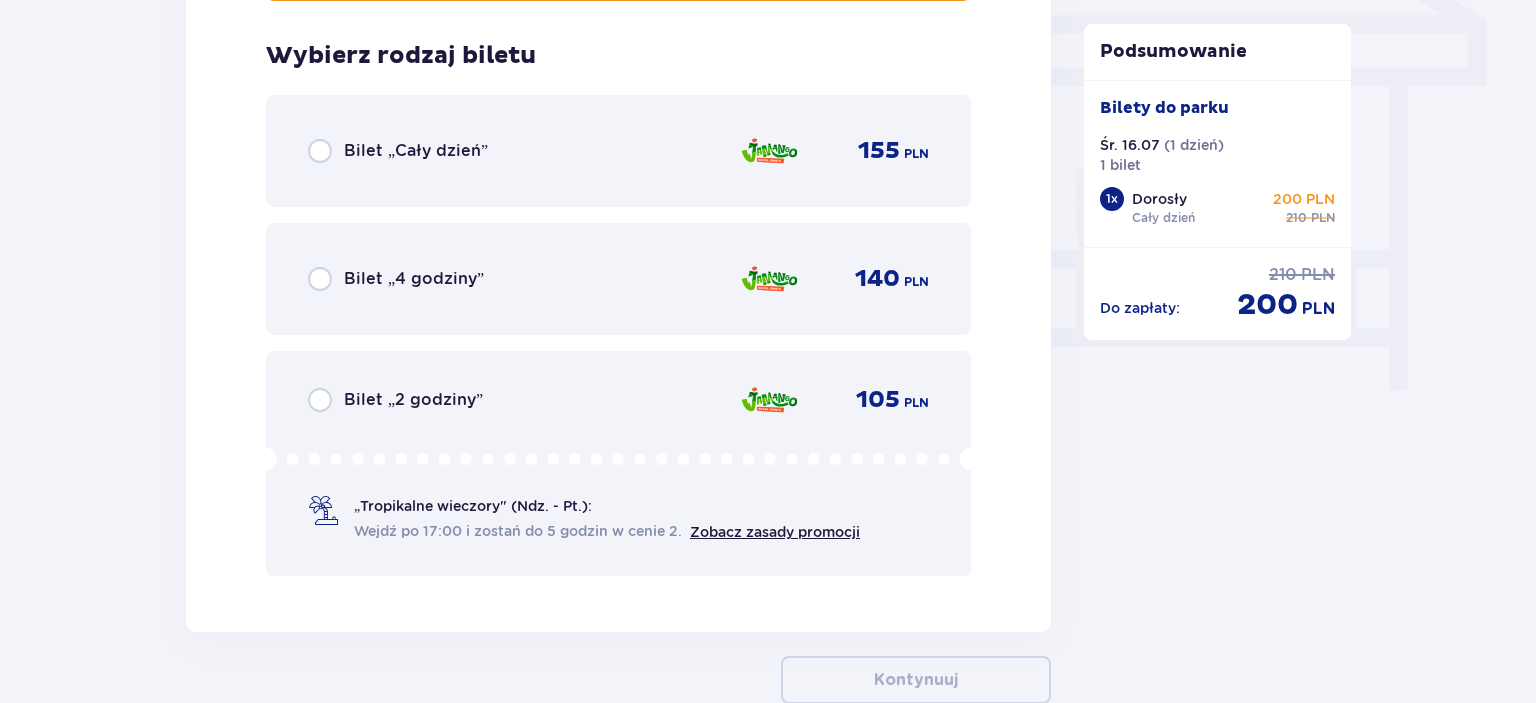 scroll, scrollTop: 1783, scrollLeft: 0, axis: vertical 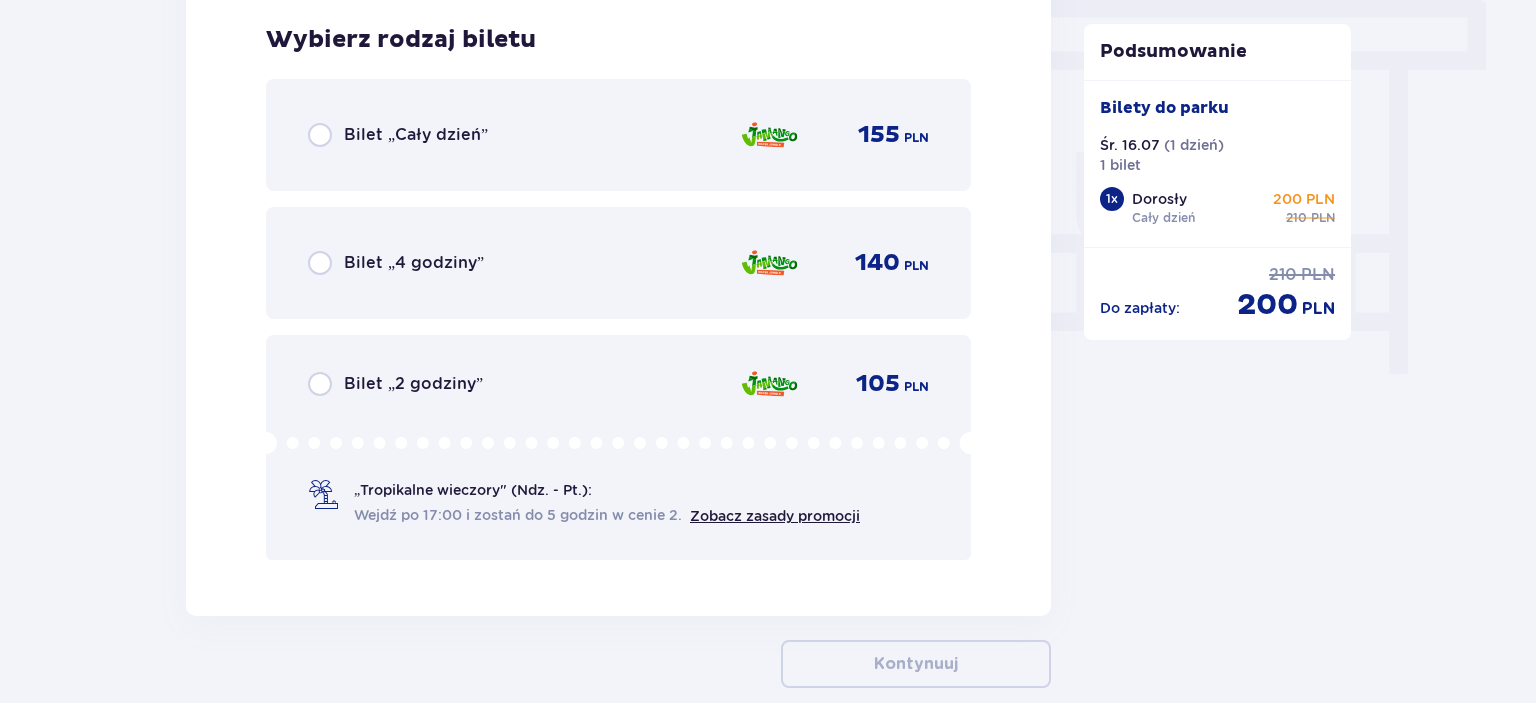 click on "Bilet „Cały dzień” 155 PLN" at bounding box center (618, 135) 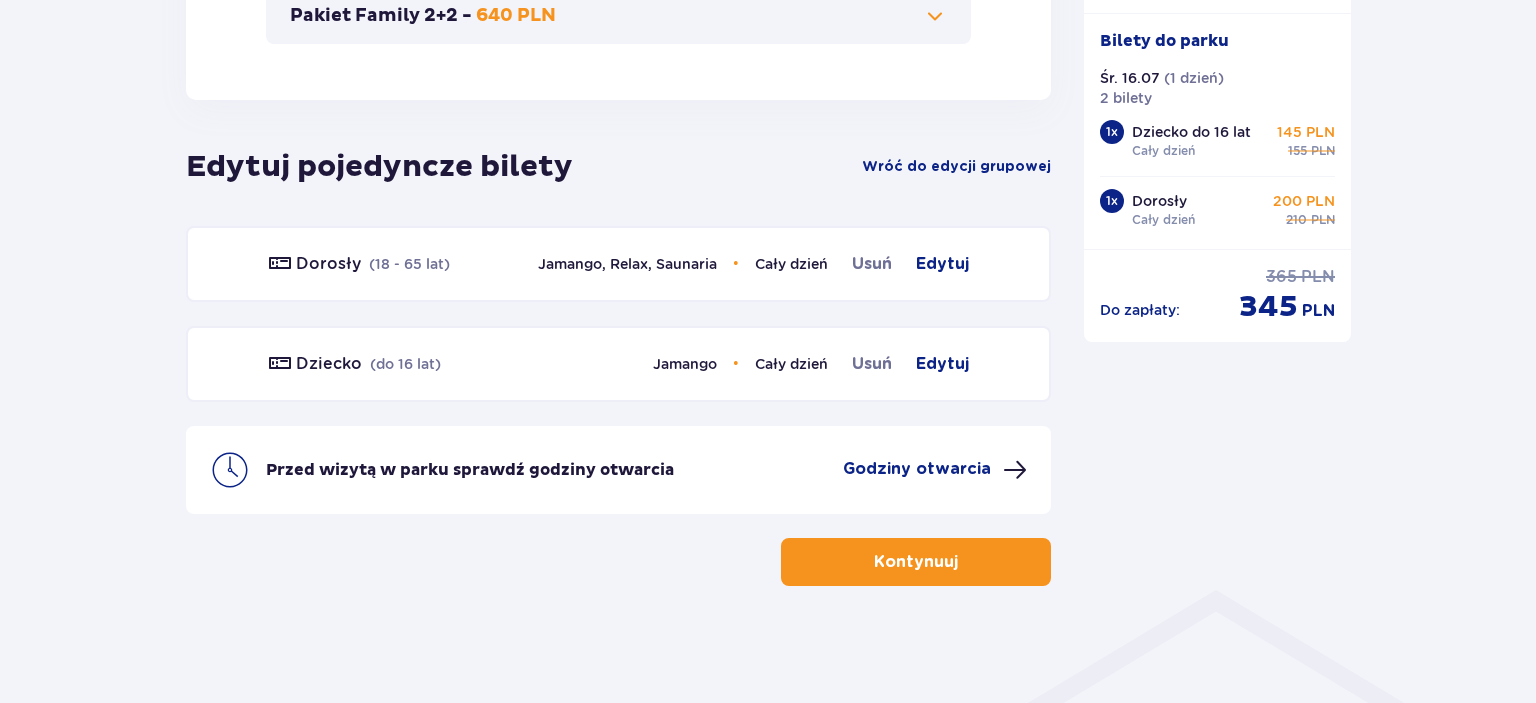scroll, scrollTop: 1035, scrollLeft: 0, axis: vertical 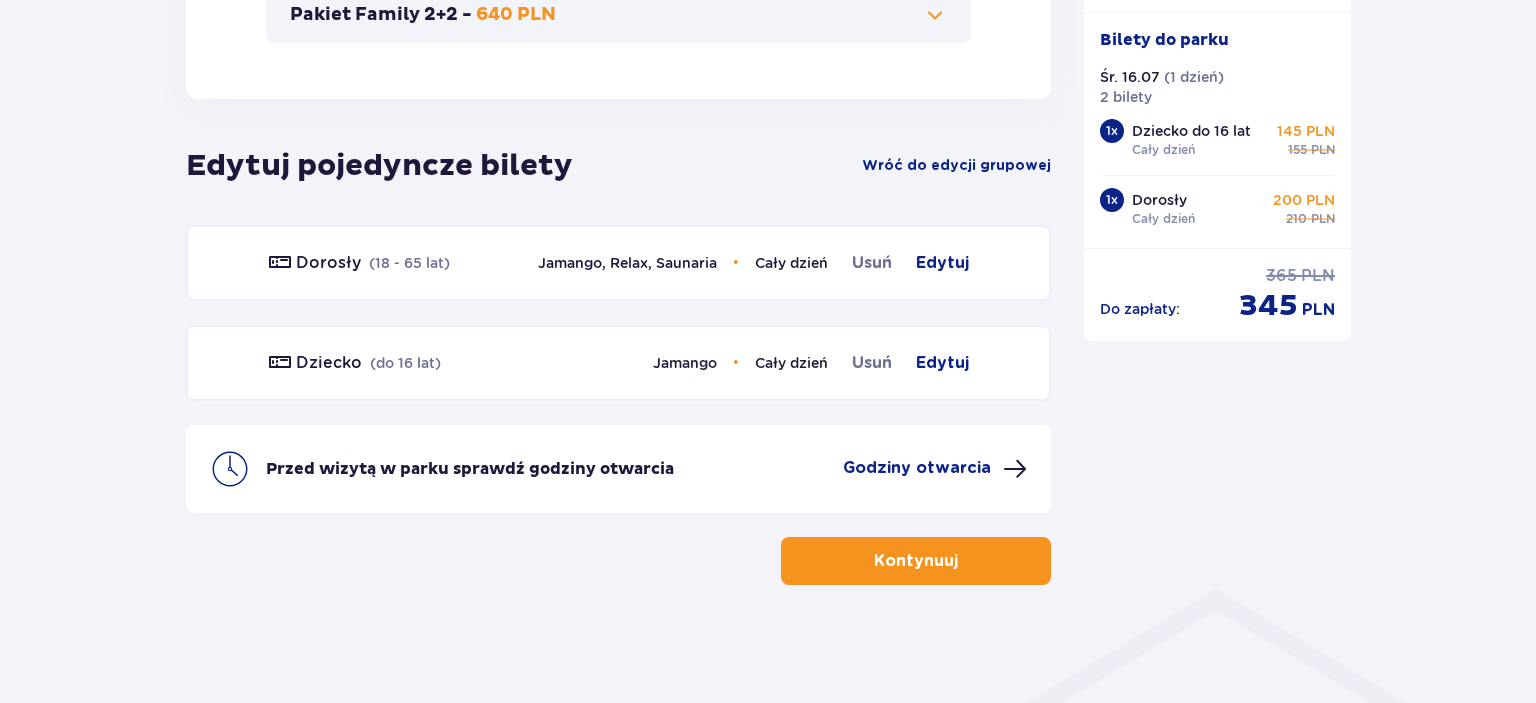 click on "Kontynuuj" at bounding box center (916, 561) 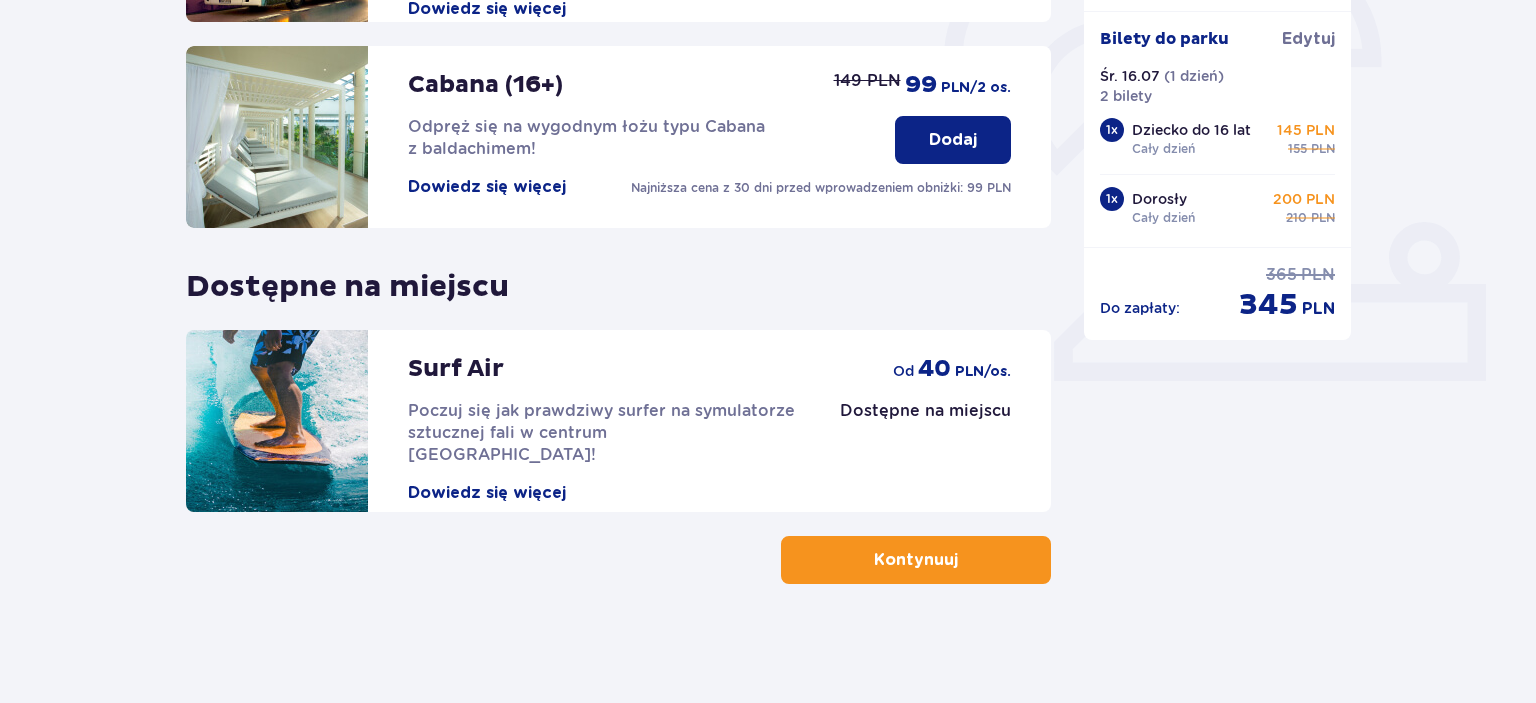 scroll, scrollTop: 89, scrollLeft: 0, axis: vertical 